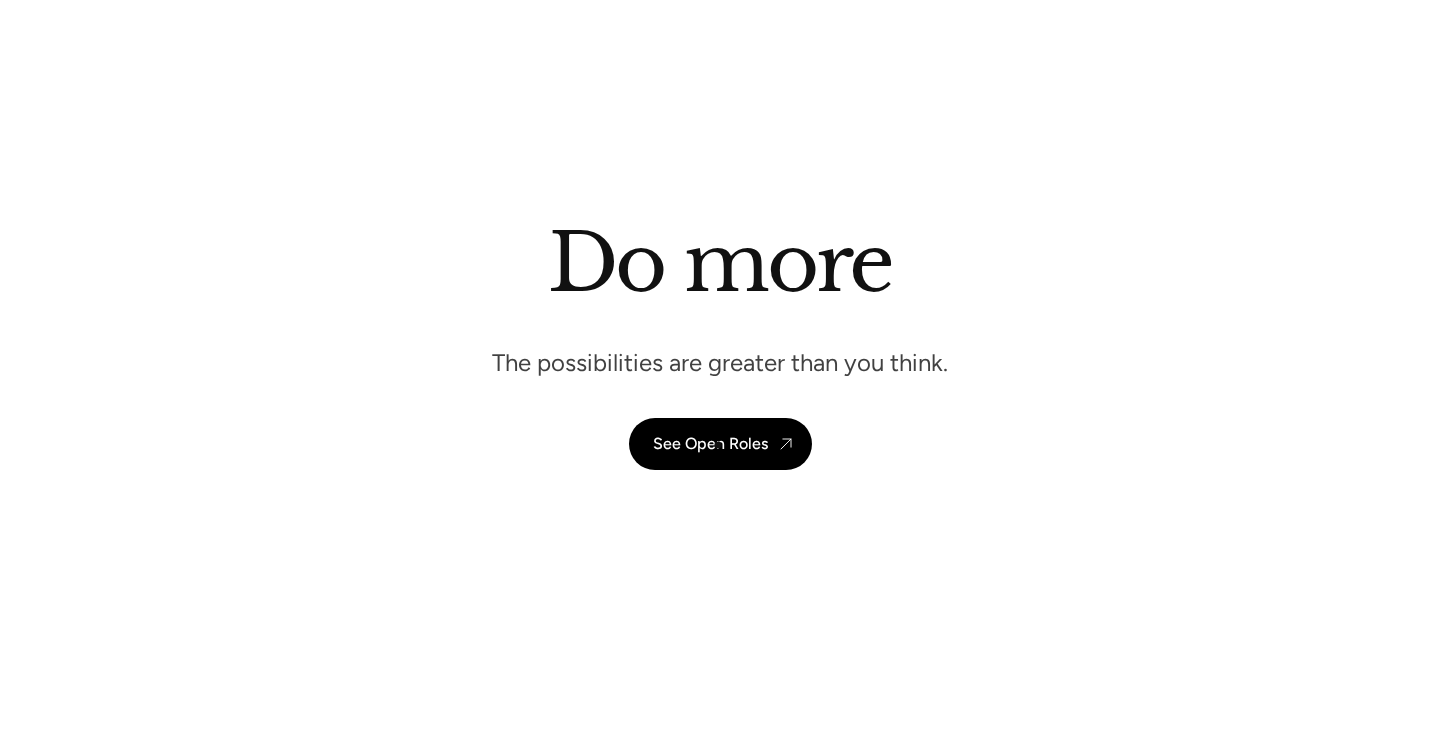 scroll, scrollTop: 5305, scrollLeft: 0, axis: vertical 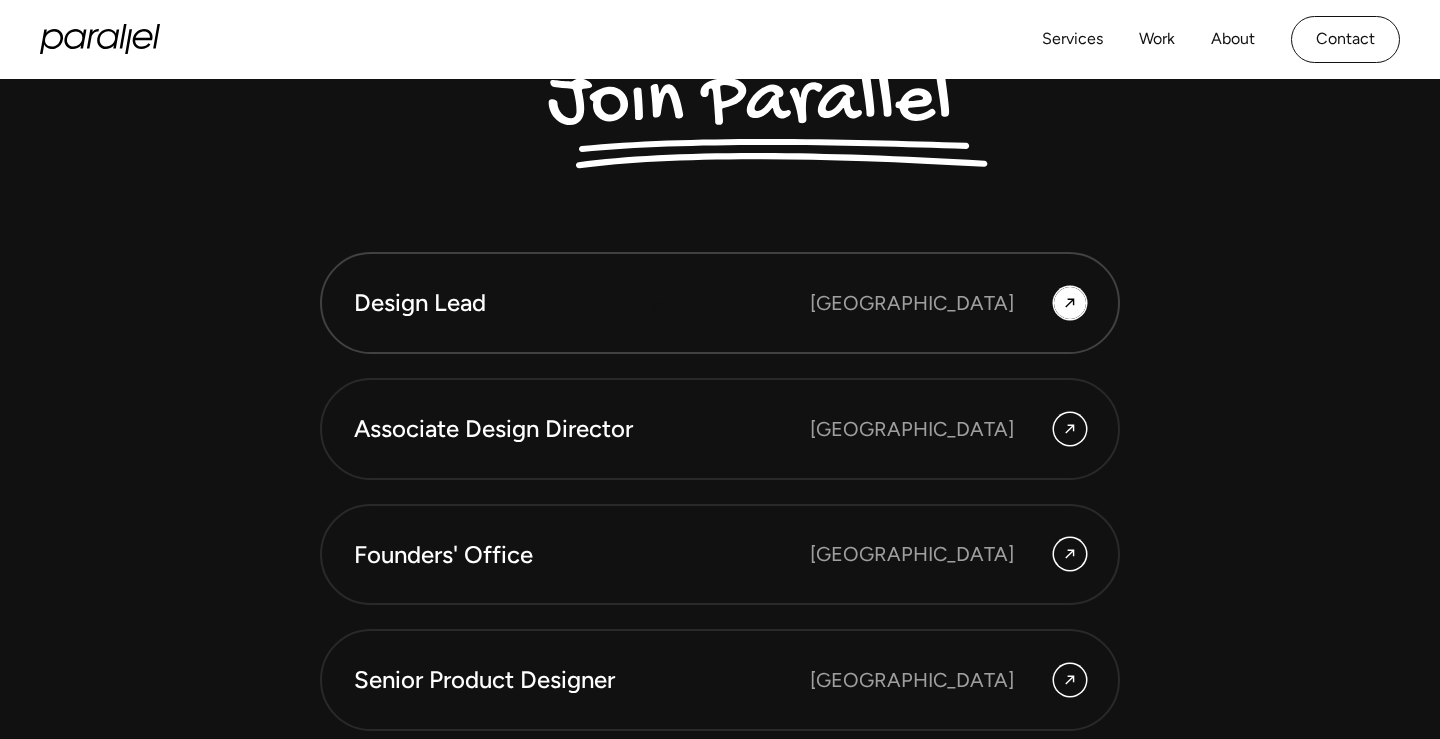 click on "Design Lead" at bounding box center (582, 303) 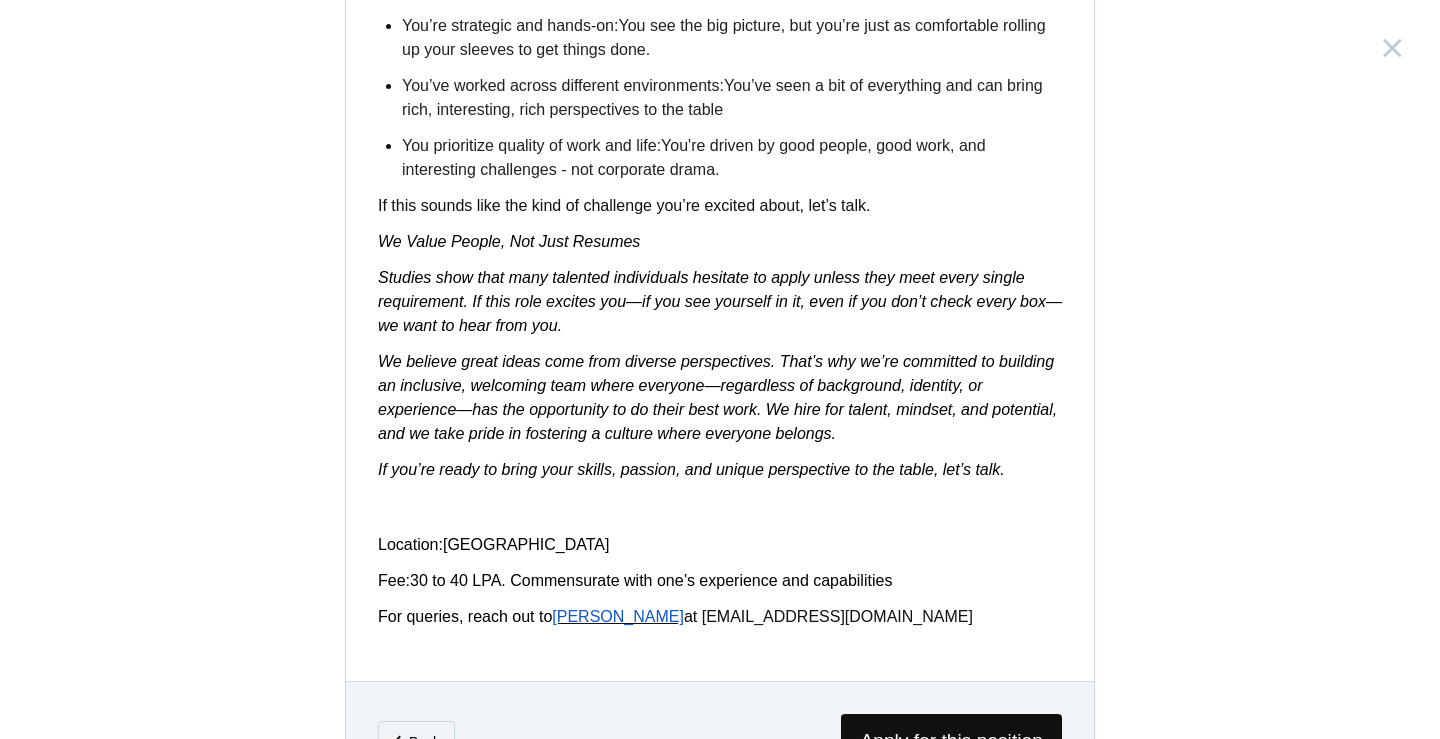 scroll, scrollTop: 3231, scrollLeft: 0, axis: vertical 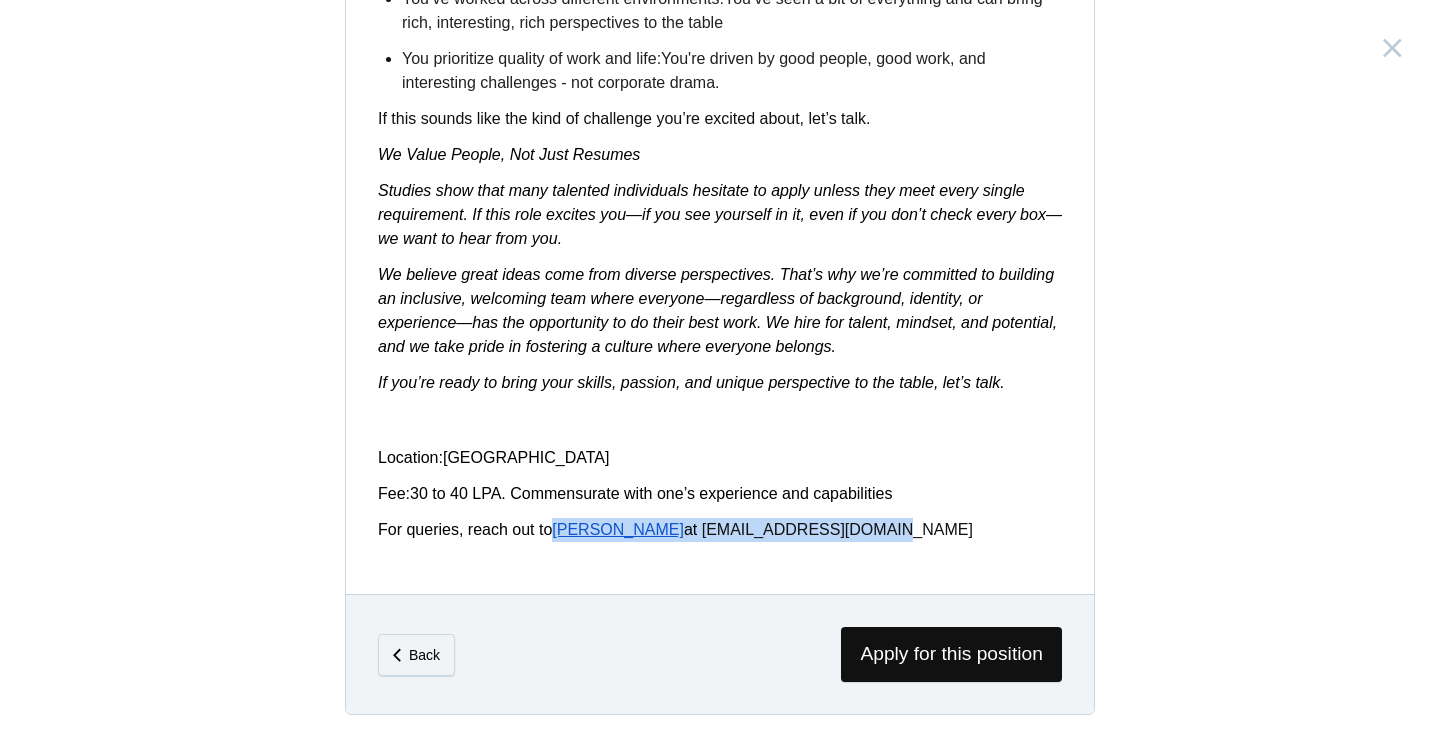 drag, startPoint x: 843, startPoint y: 534, endPoint x: 565, endPoint y: 529, distance: 278.04495 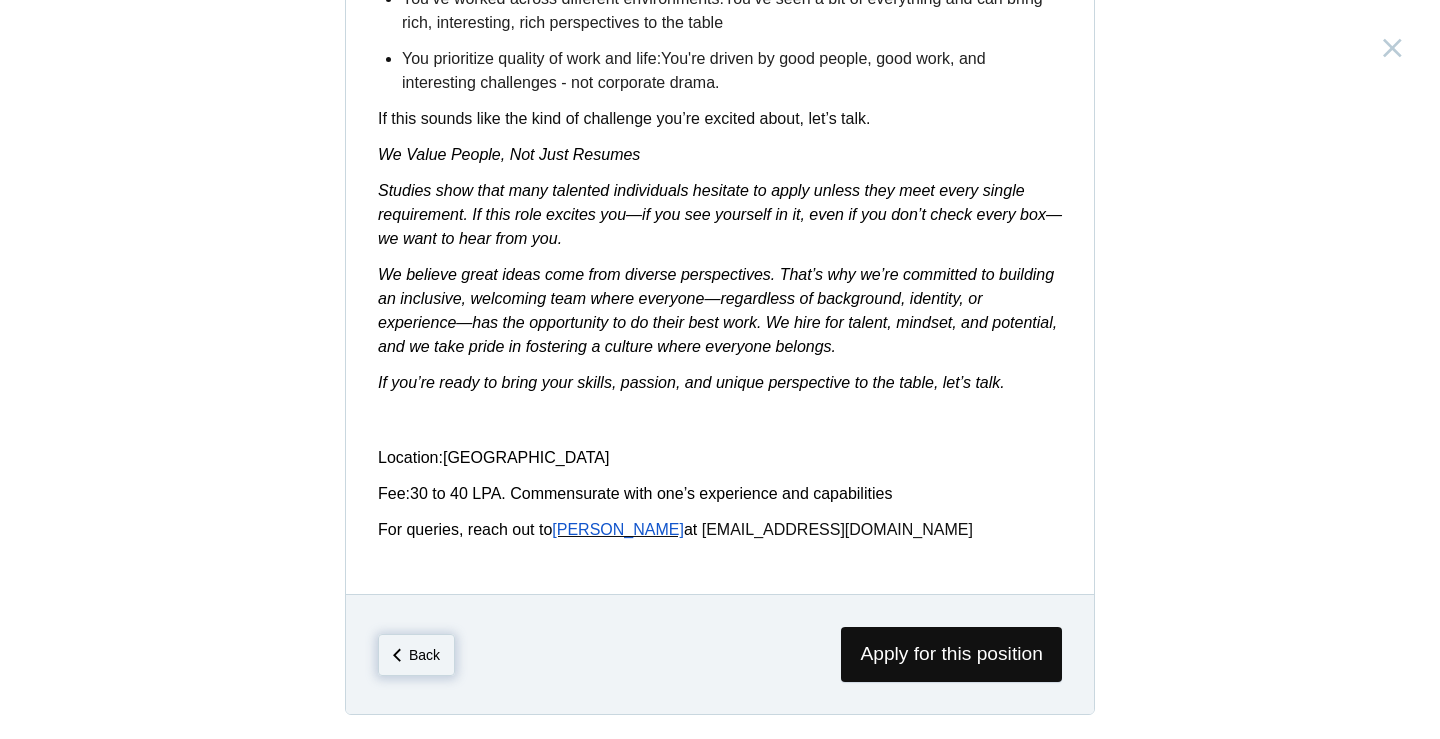 click on "Back" at bounding box center (416, 655) 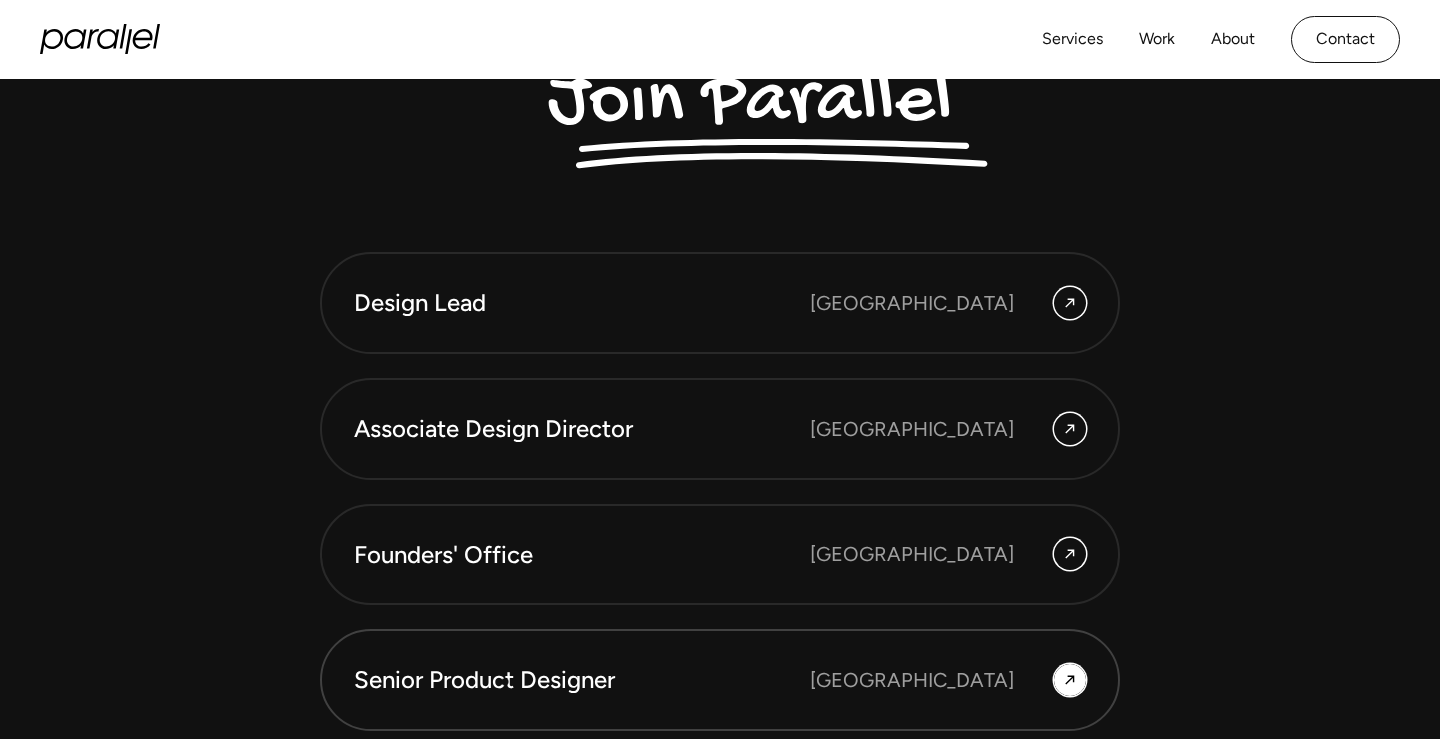 click on "Senior Product Designer" at bounding box center (582, 680) 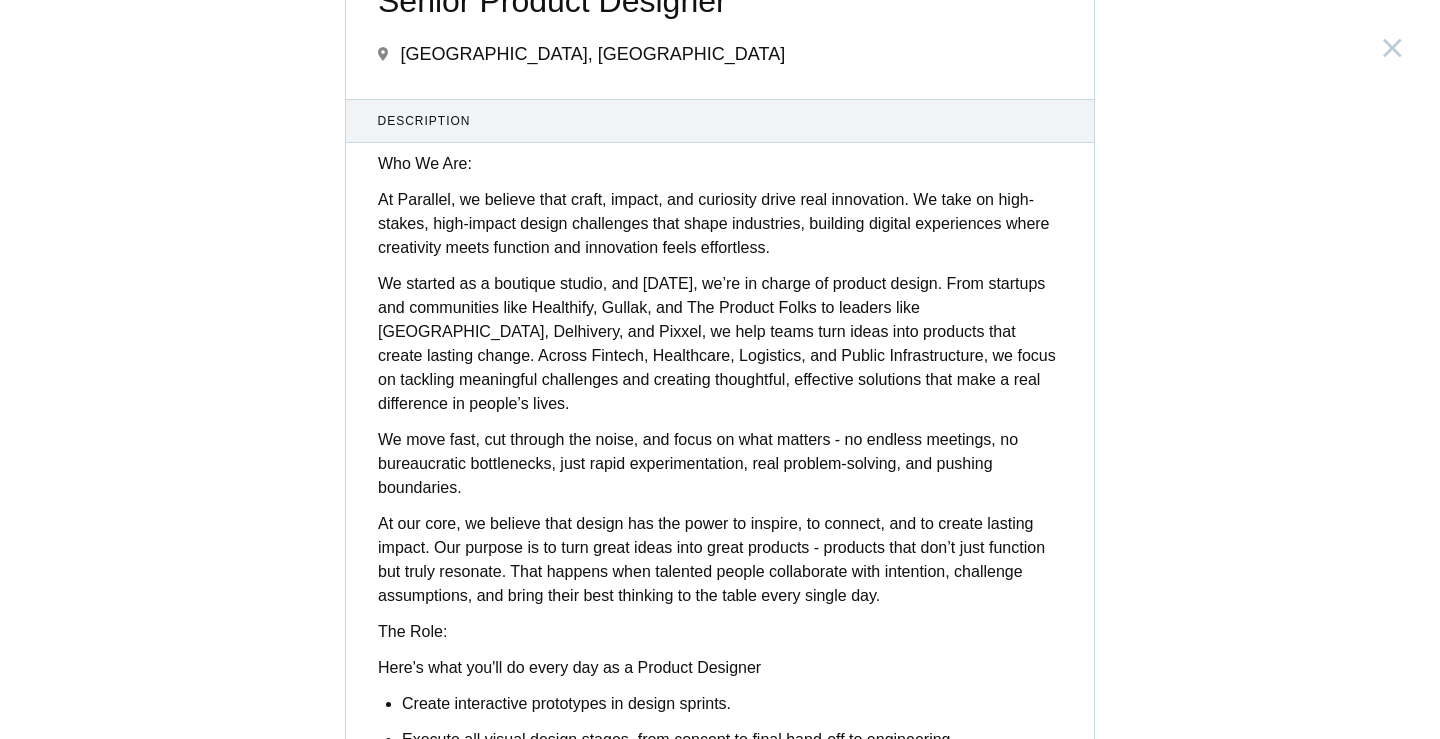 scroll, scrollTop: 0, scrollLeft: 0, axis: both 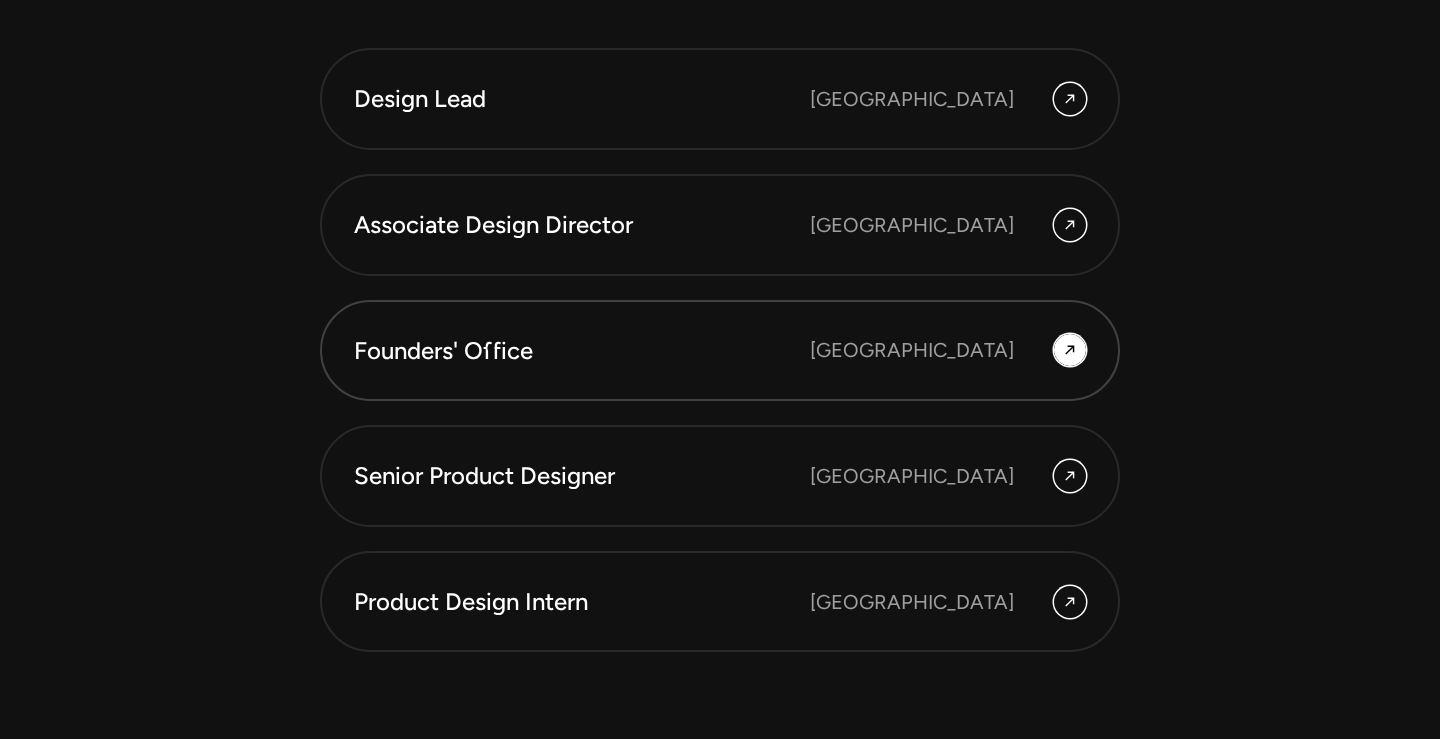 click on "Founders' Office" at bounding box center [582, 351] 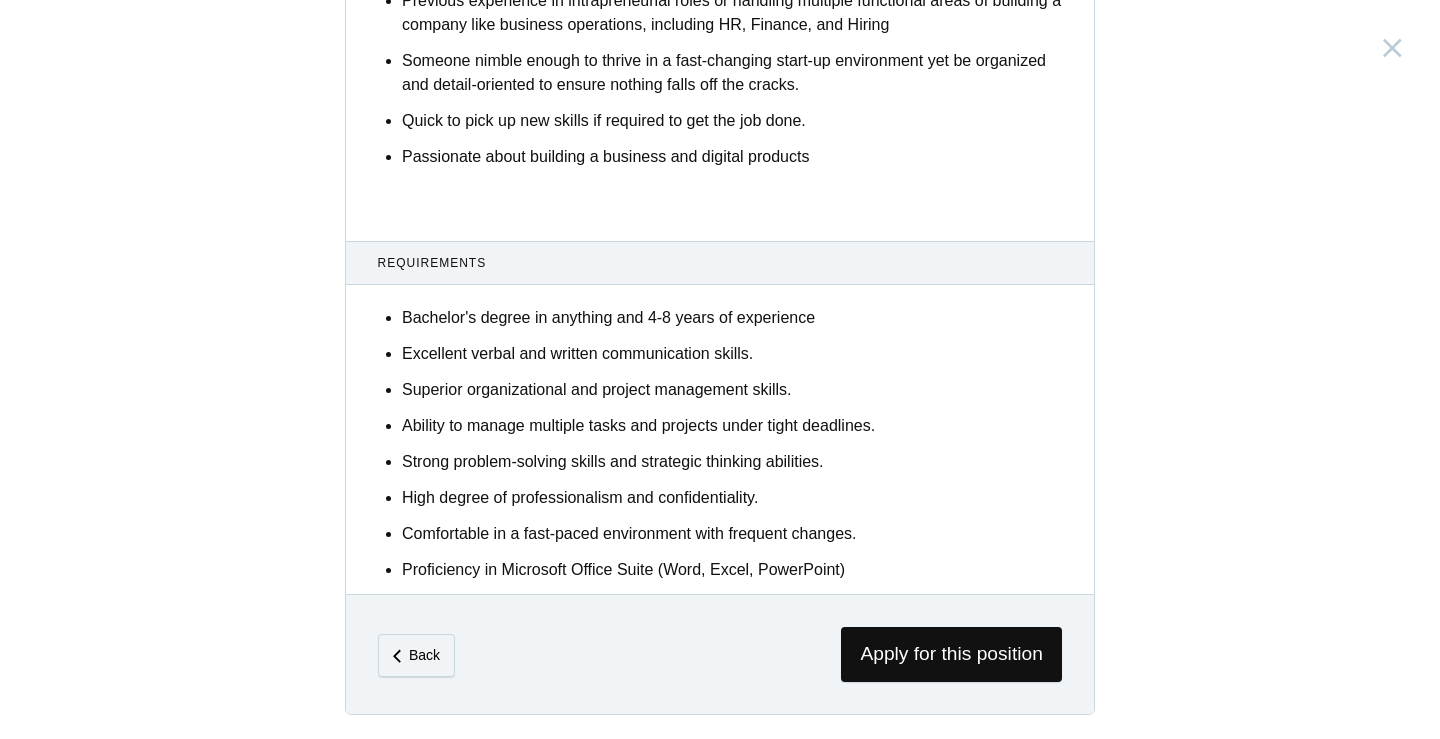 scroll, scrollTop: 0, scrollLeft: 0, axis: both 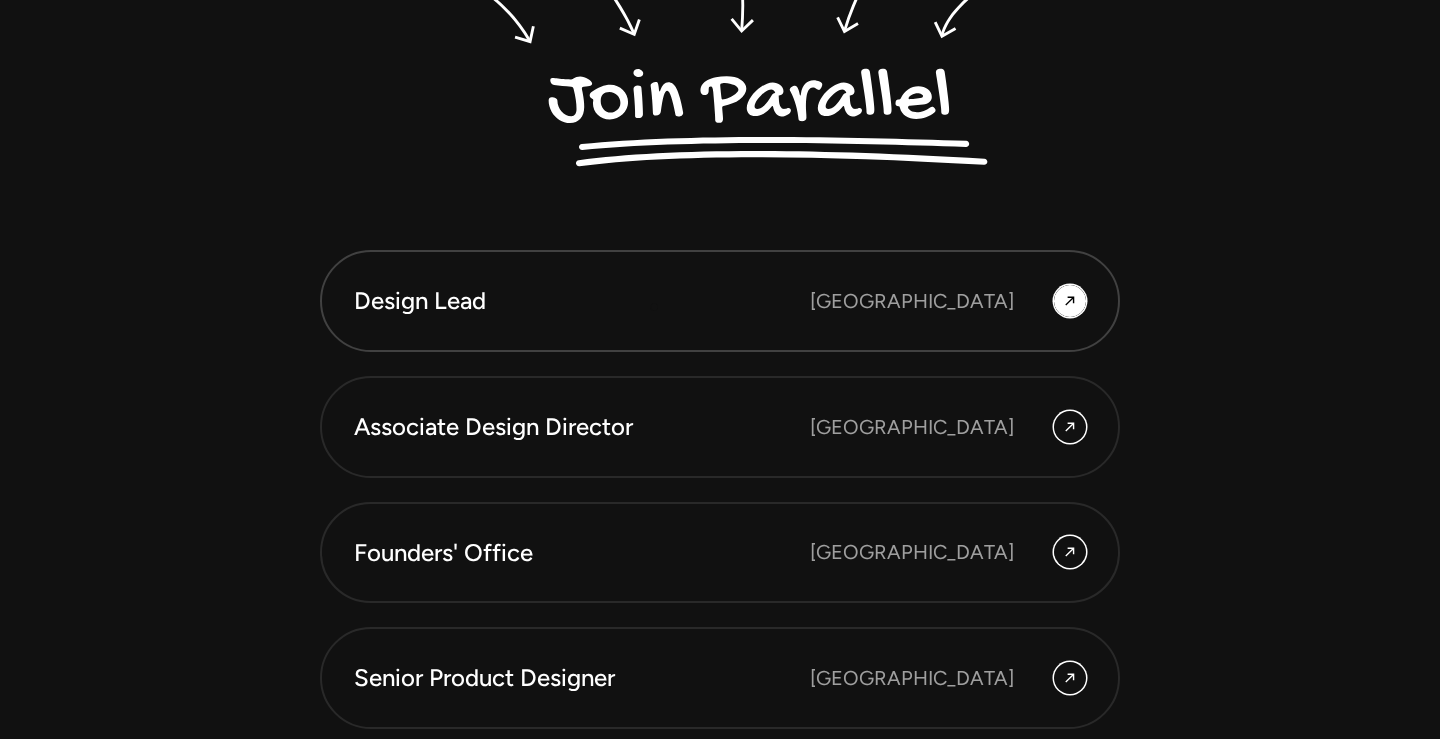 click on "Design Lead" at bounding box center (582, 301) 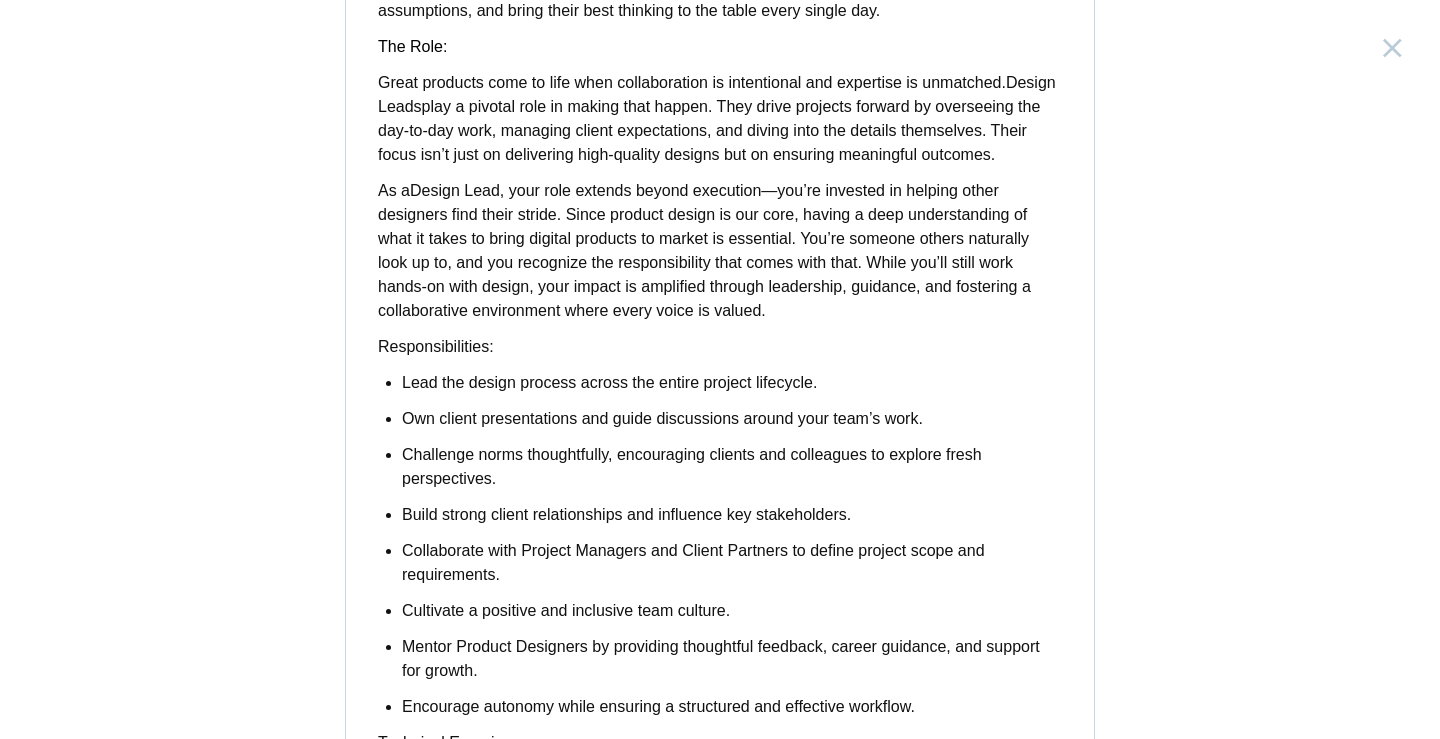 scroll, scrollTop: 0, scrollLeft: 0, axis: both 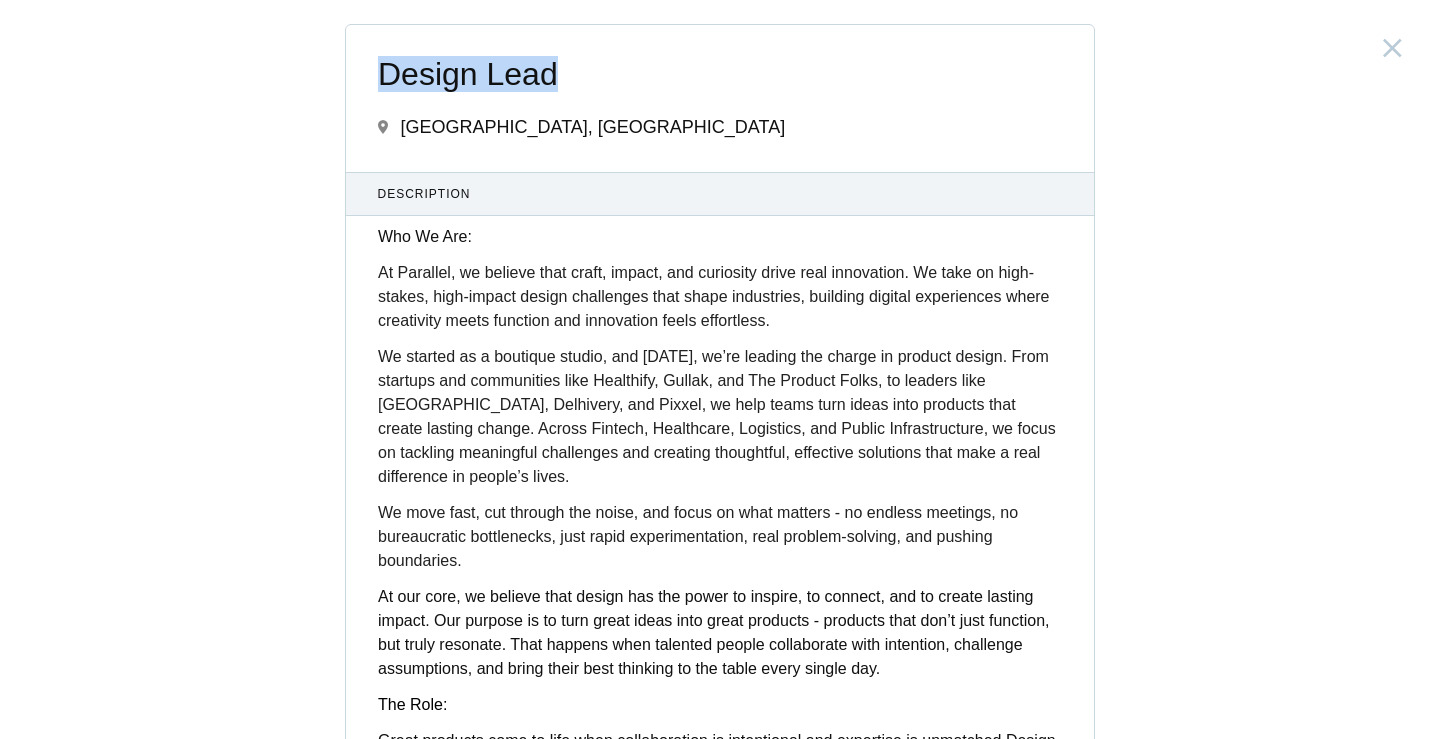 drag, startPoint x: 384, startPoint y: 71, endPoint x: 650, endPoint y: 81, distance: 266.1879 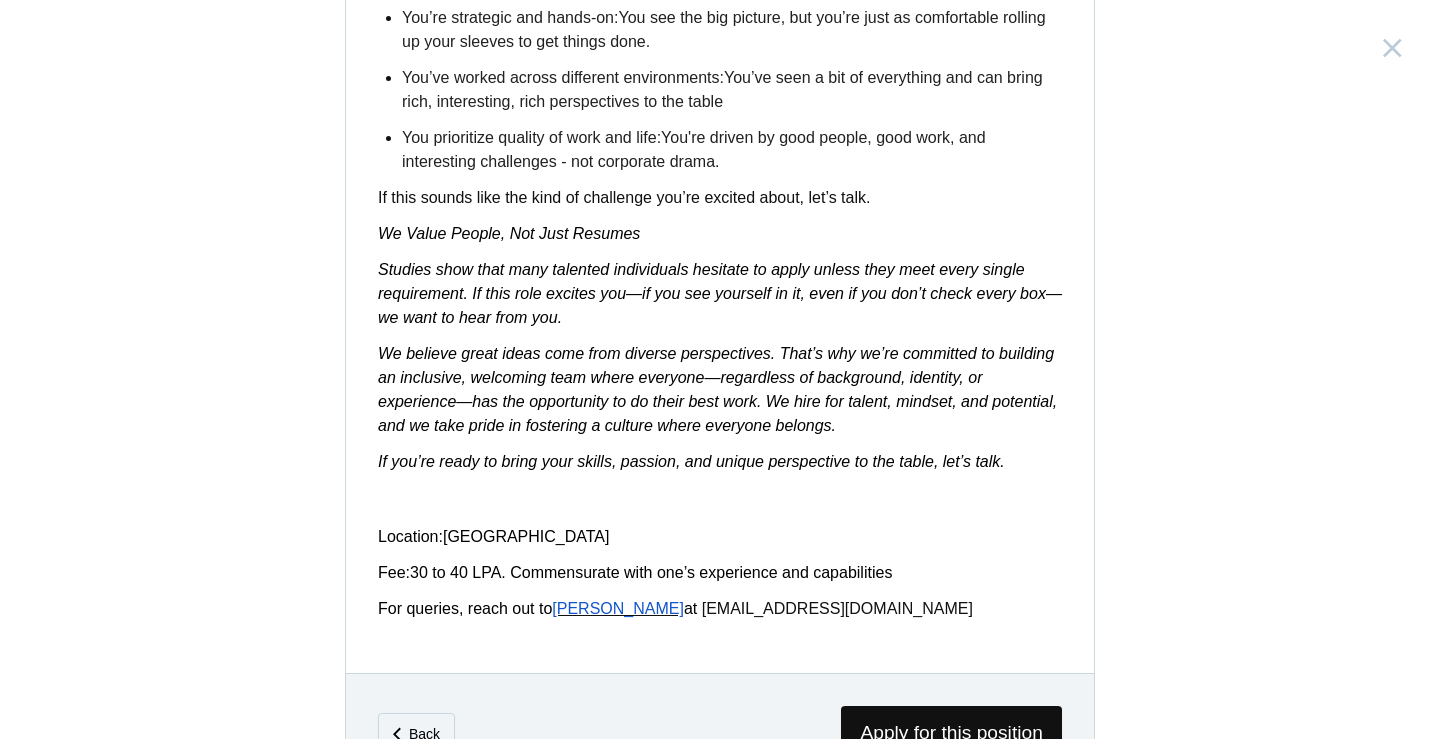 scroll, scrollTop: 3173, scrollLeft: 0, axis: vertical 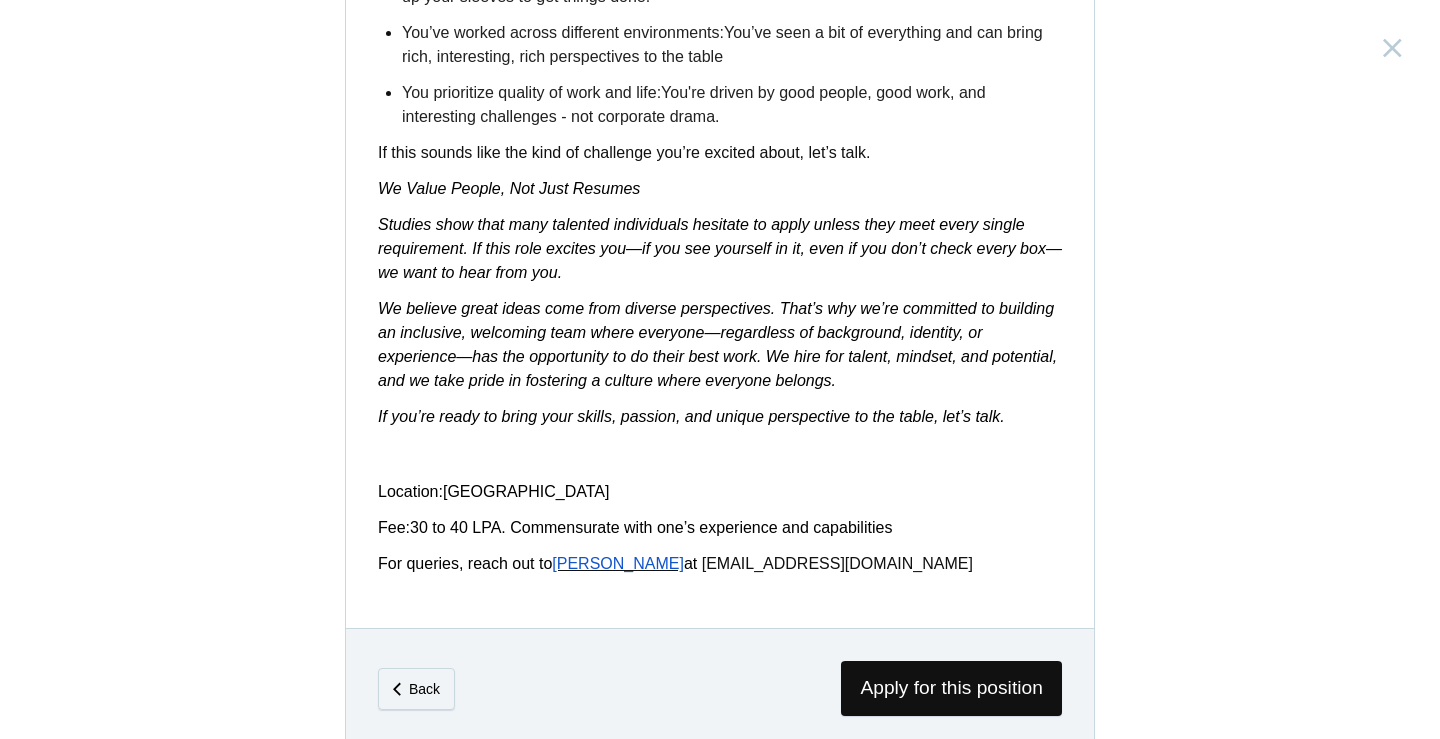 click on "[PERSON_NAME]" at bounding box center [618, 563] 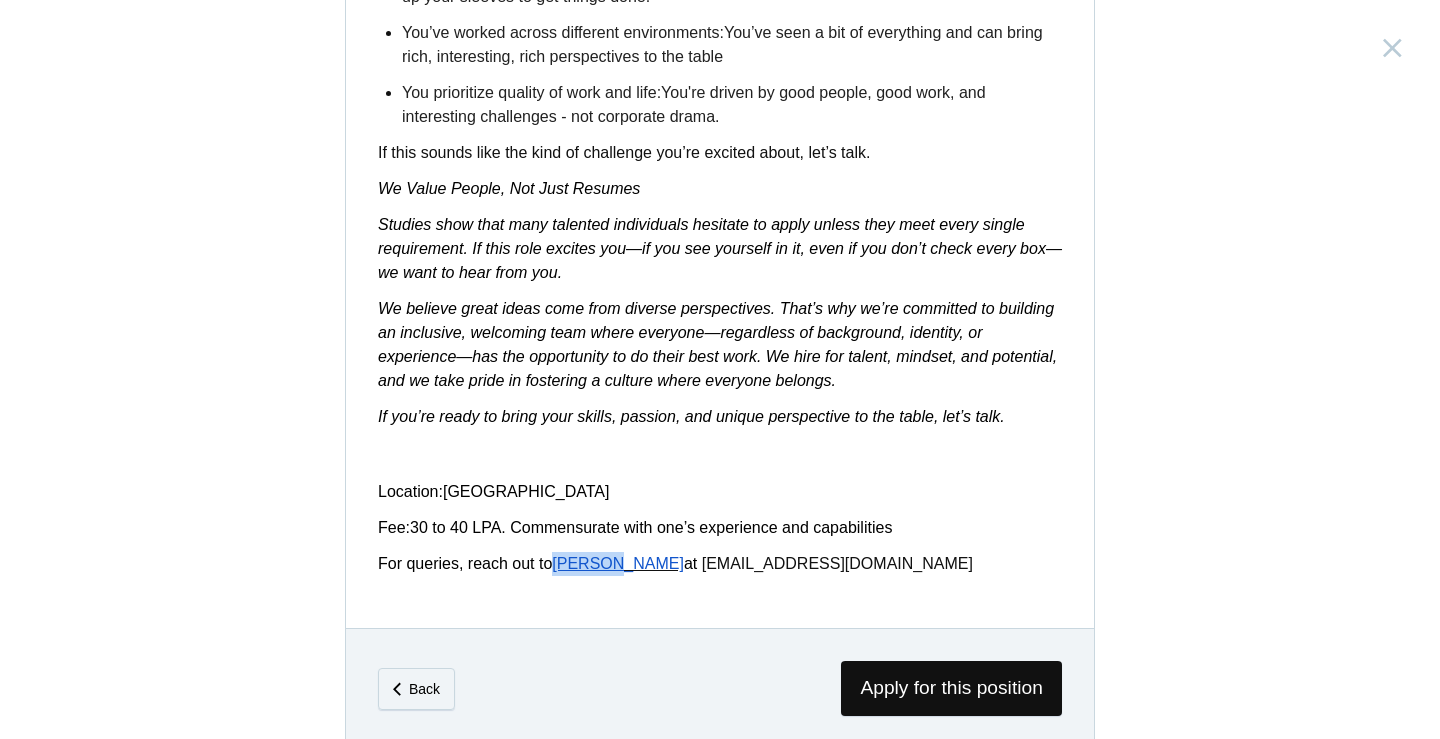 drag, startPoint x: 628, startPoint y: 592, endPoint x: 559, endPoint y: 590, distance: 69.02898 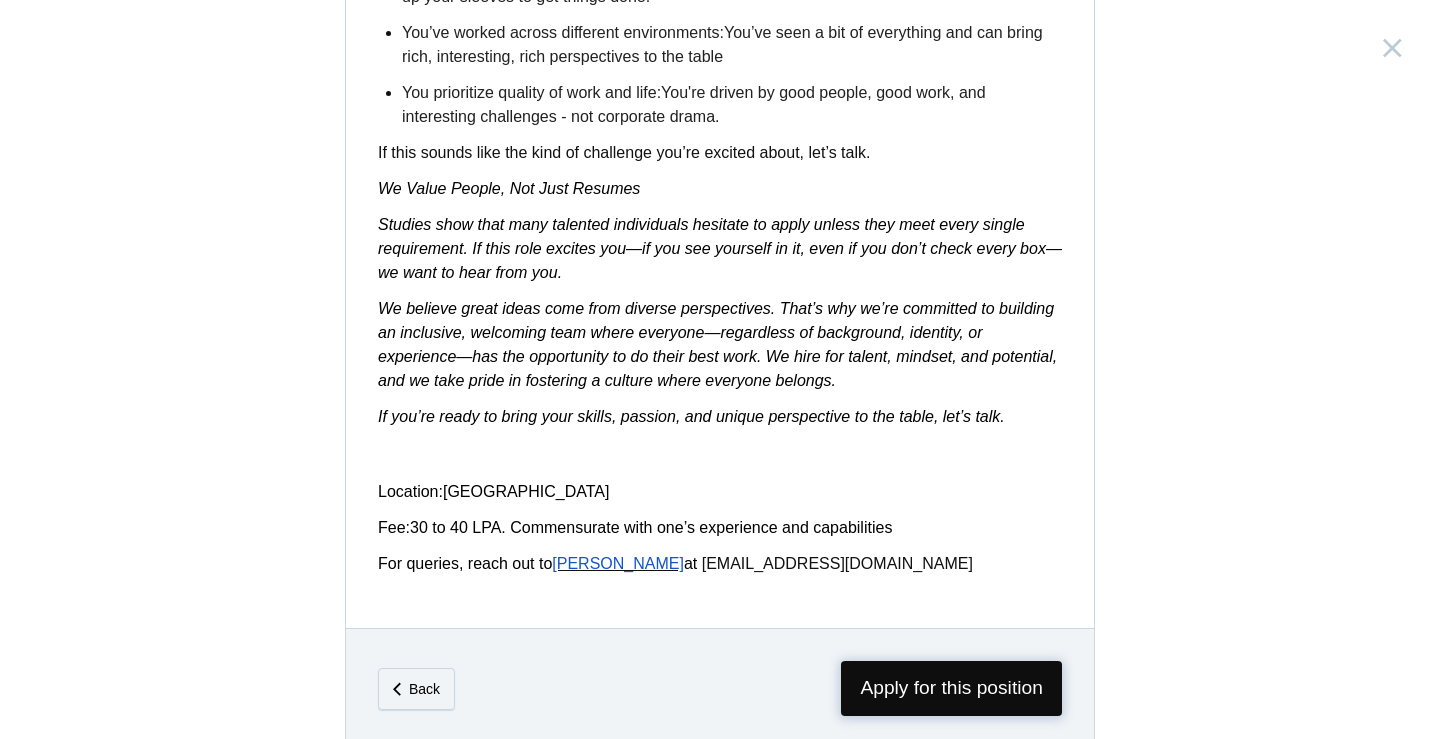 click on "Apply for this position" at bounding box center [951, 688] 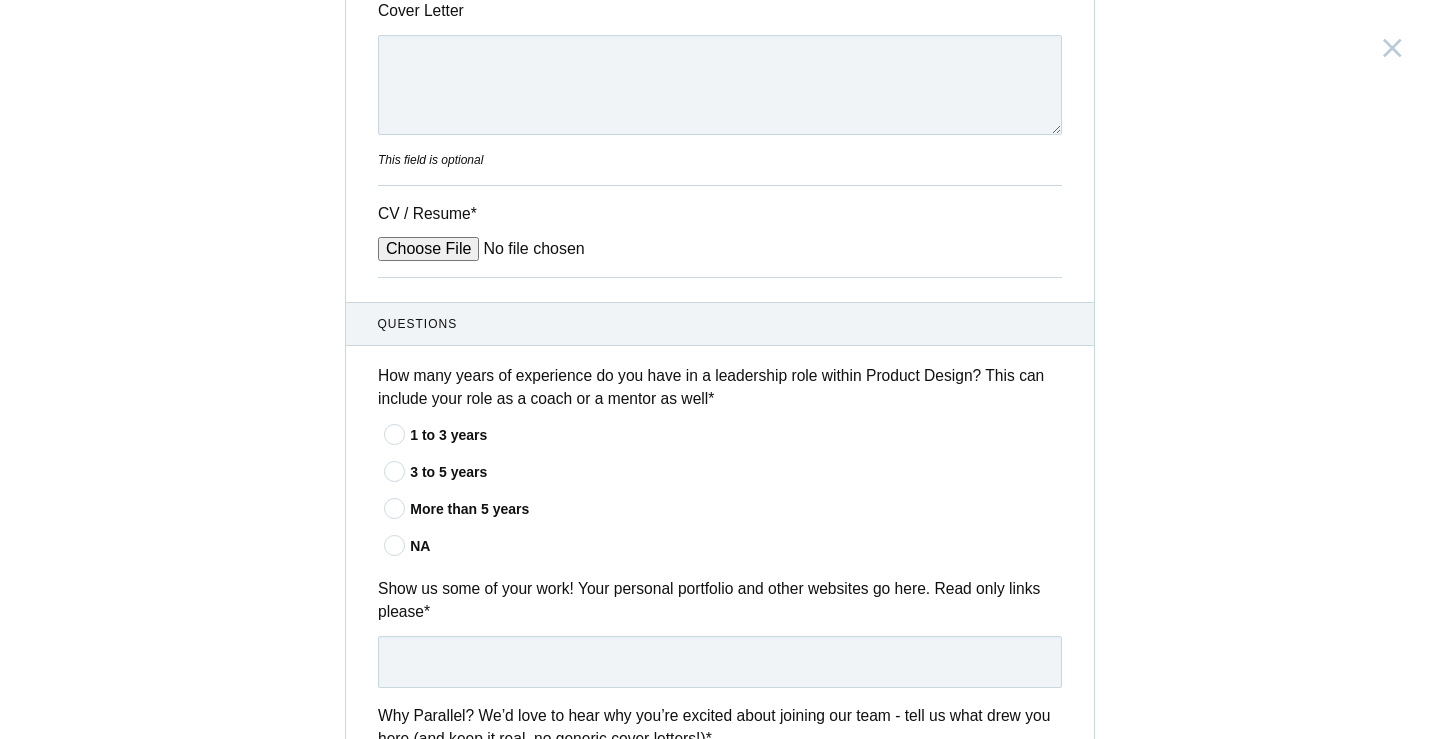 scroll, scrollTop: 573, scrollLeft: 0, axis: vertical 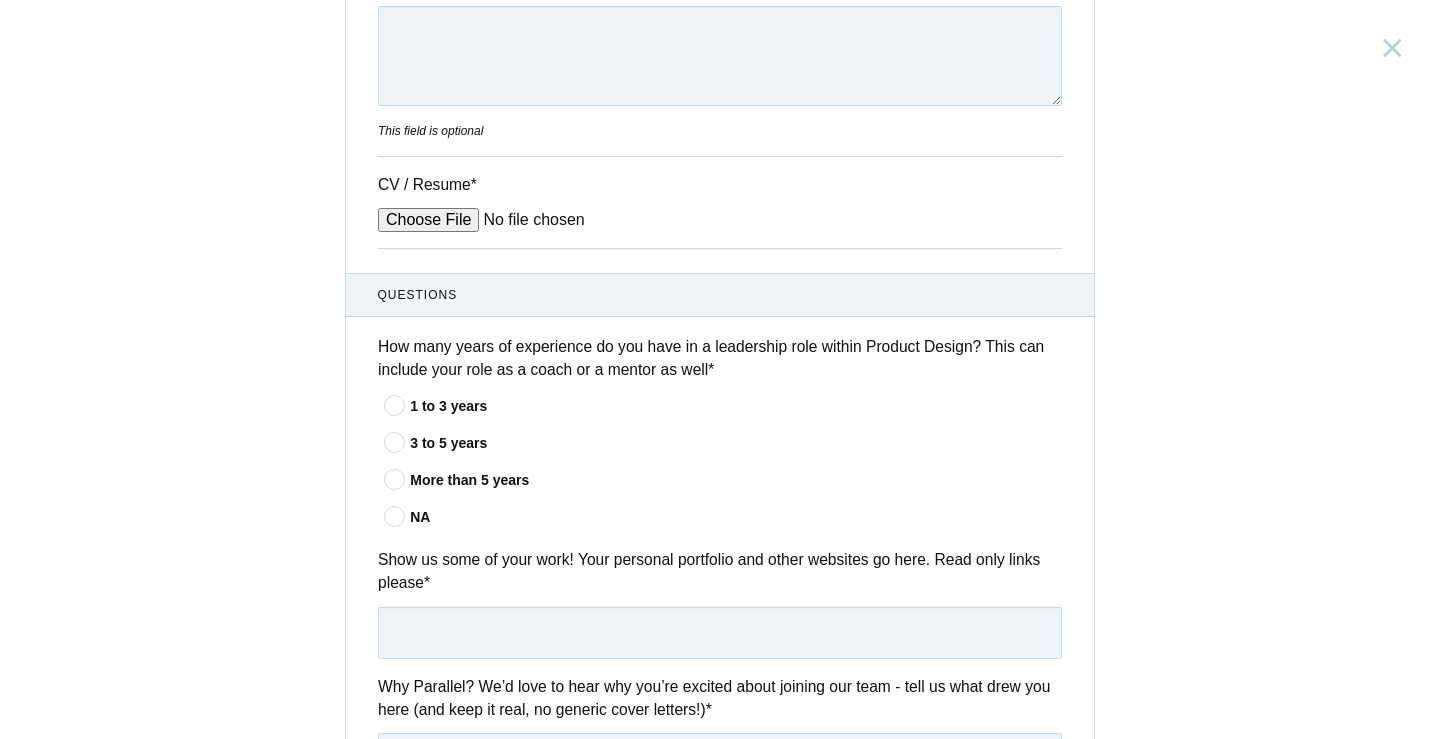 click on "CV / Resume  *" at bounding box center (529, 220) 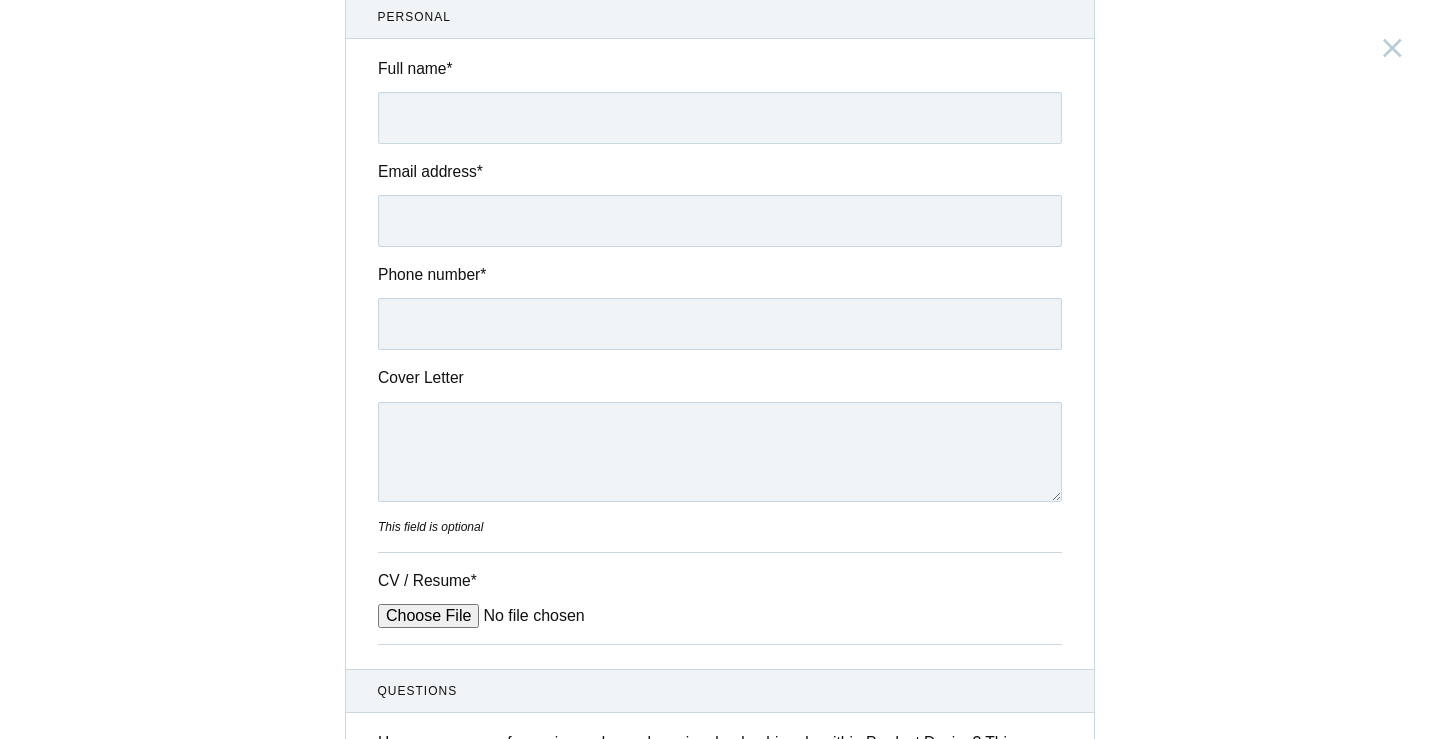 scroll, scrollTop: 0, scrollLeft: 0, axis: both 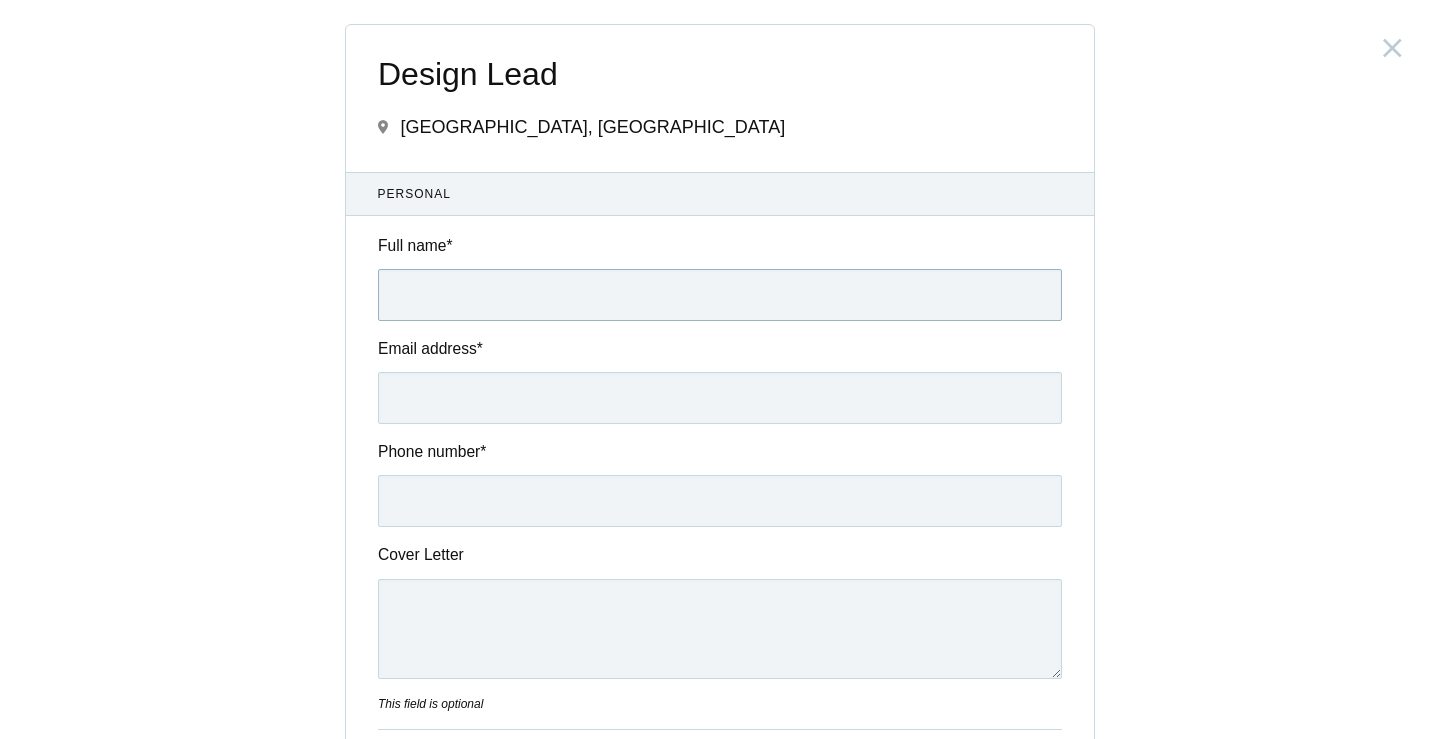 click on "Full name  *" at bounding box center [720, 295] 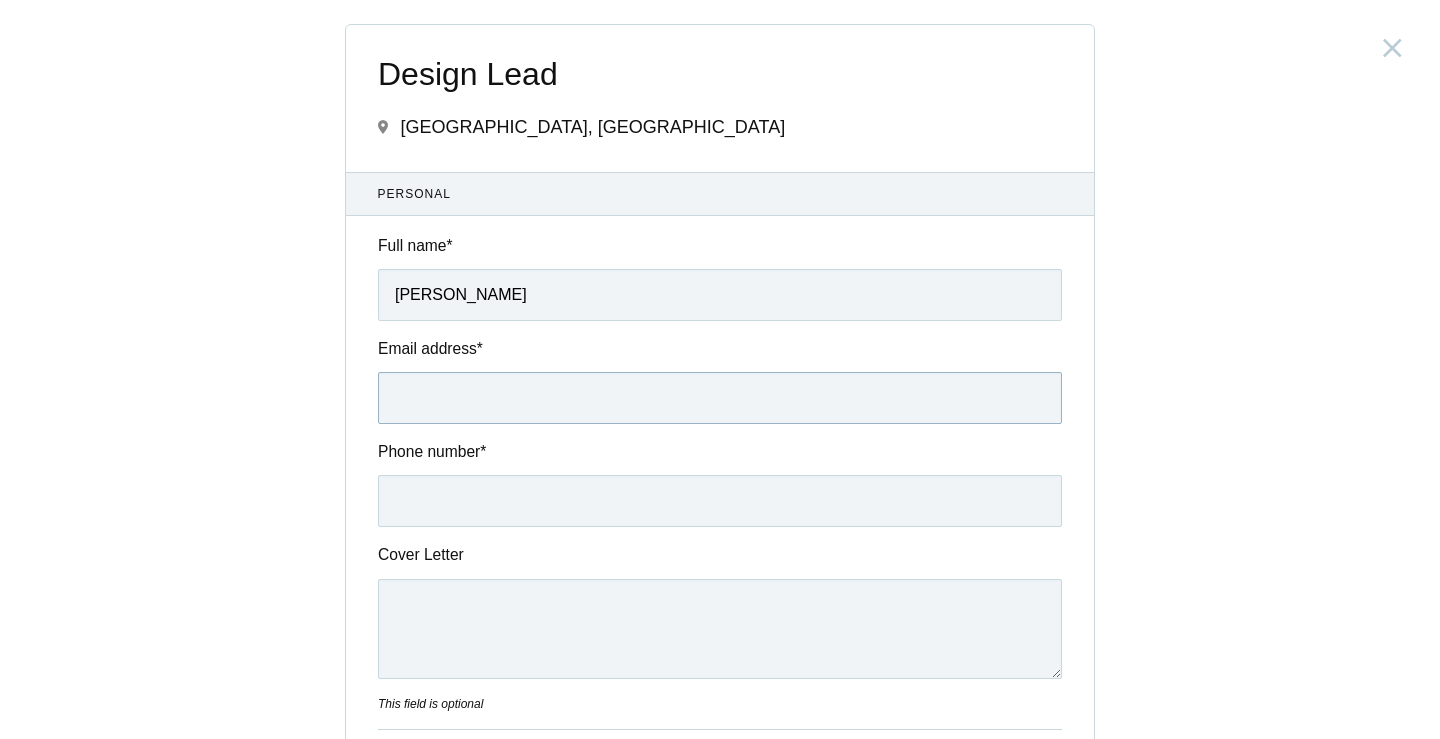 type on "[PERSON_NAME][EMAIL_ADDRESS][DOMAIN_NAME]" 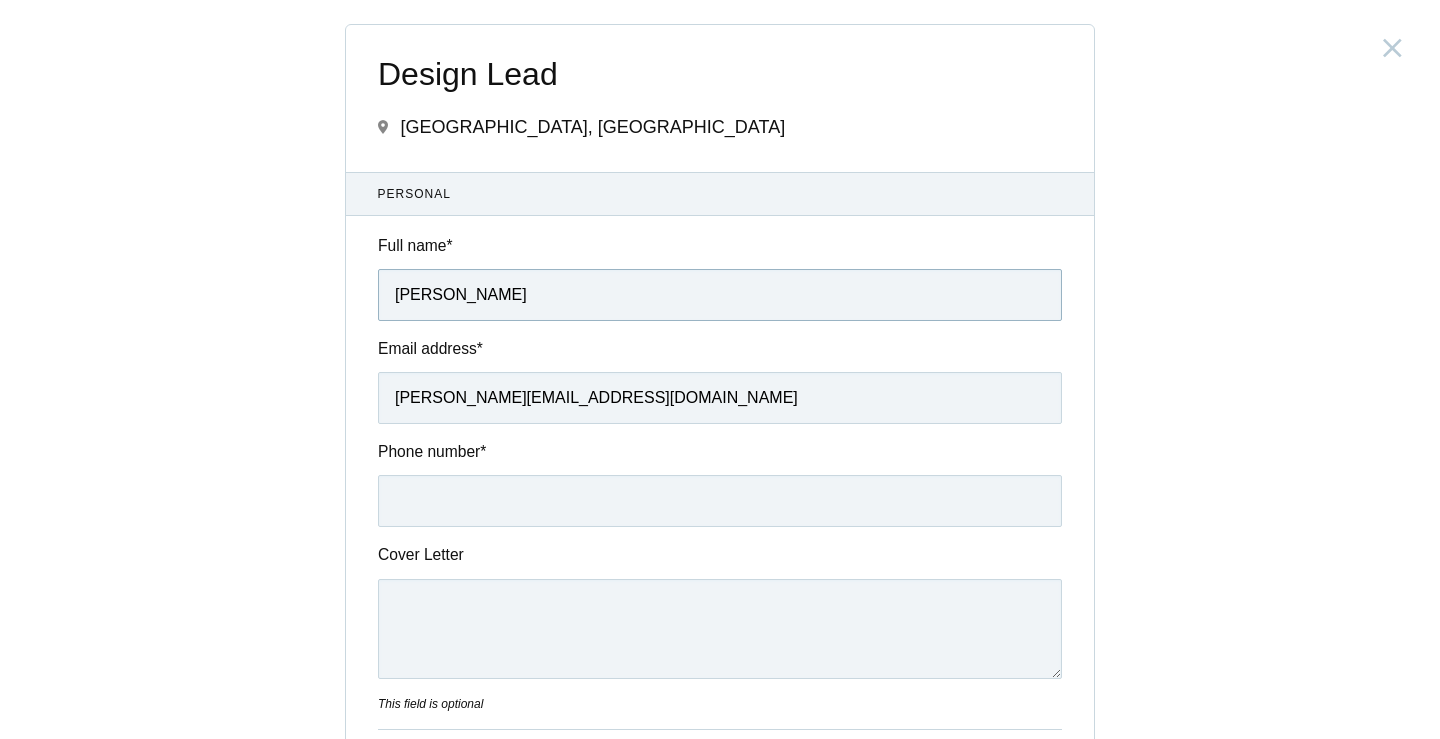 drag, startPoint x: 485, startPoint y: 294, endPoint x: 376, endPoint y: 287, distance: 109.22454 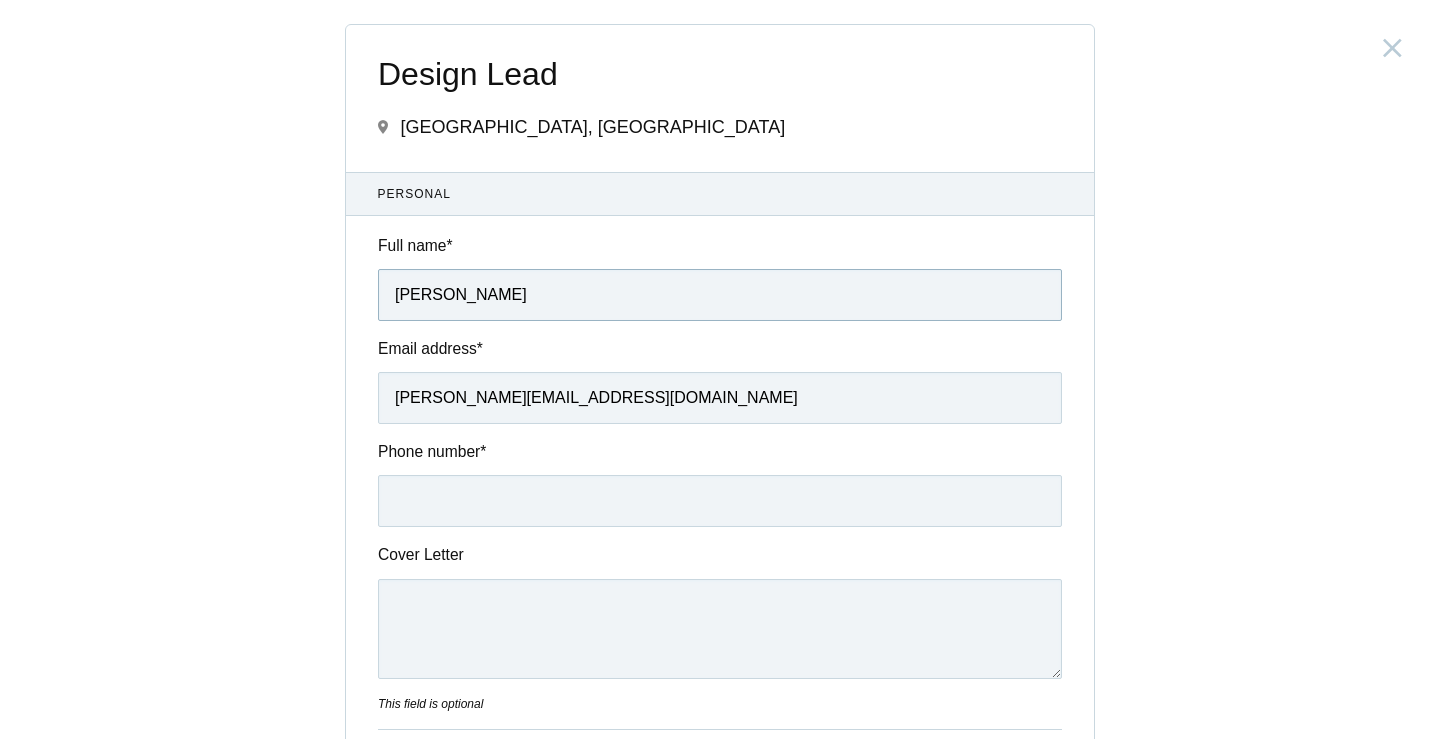 type on "Keerti Yagik" 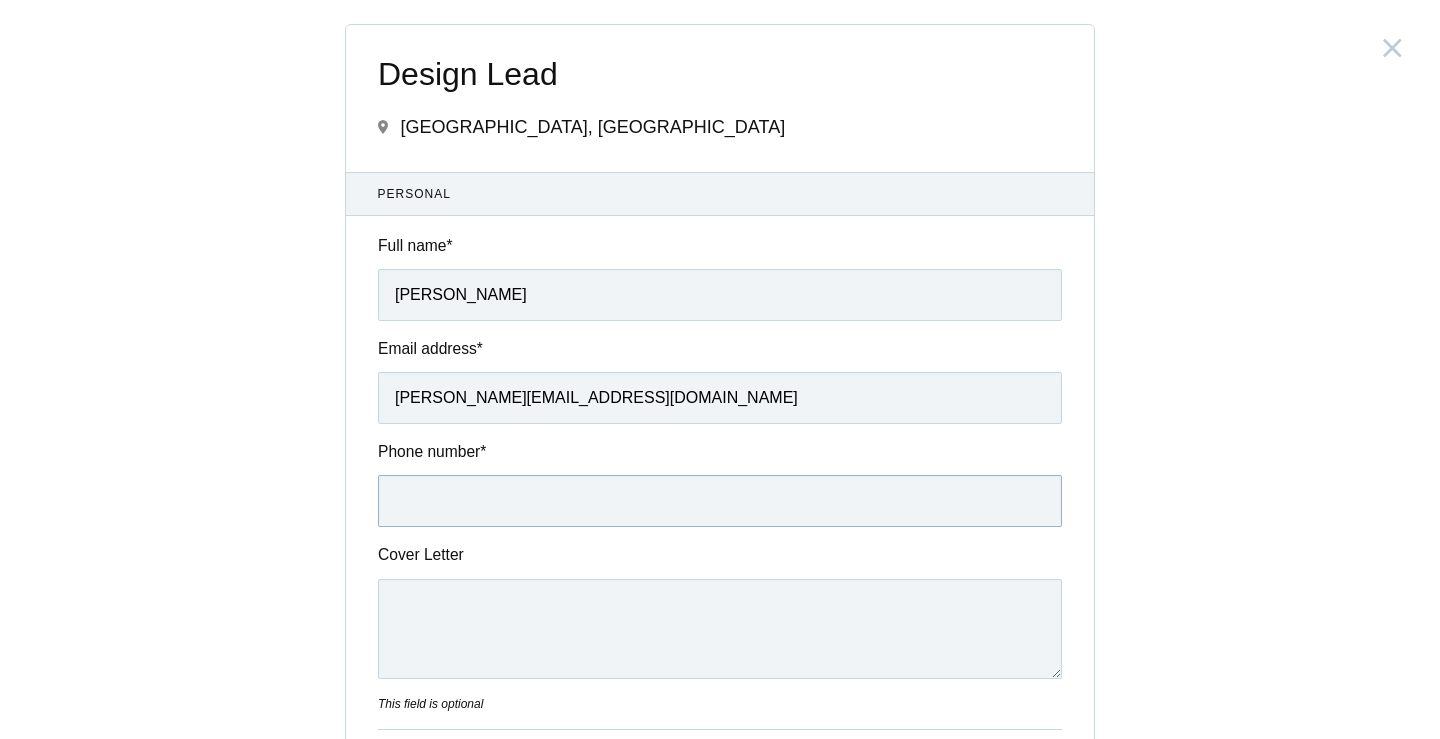click on "Phone number  *" at bounding box center [720, 501] 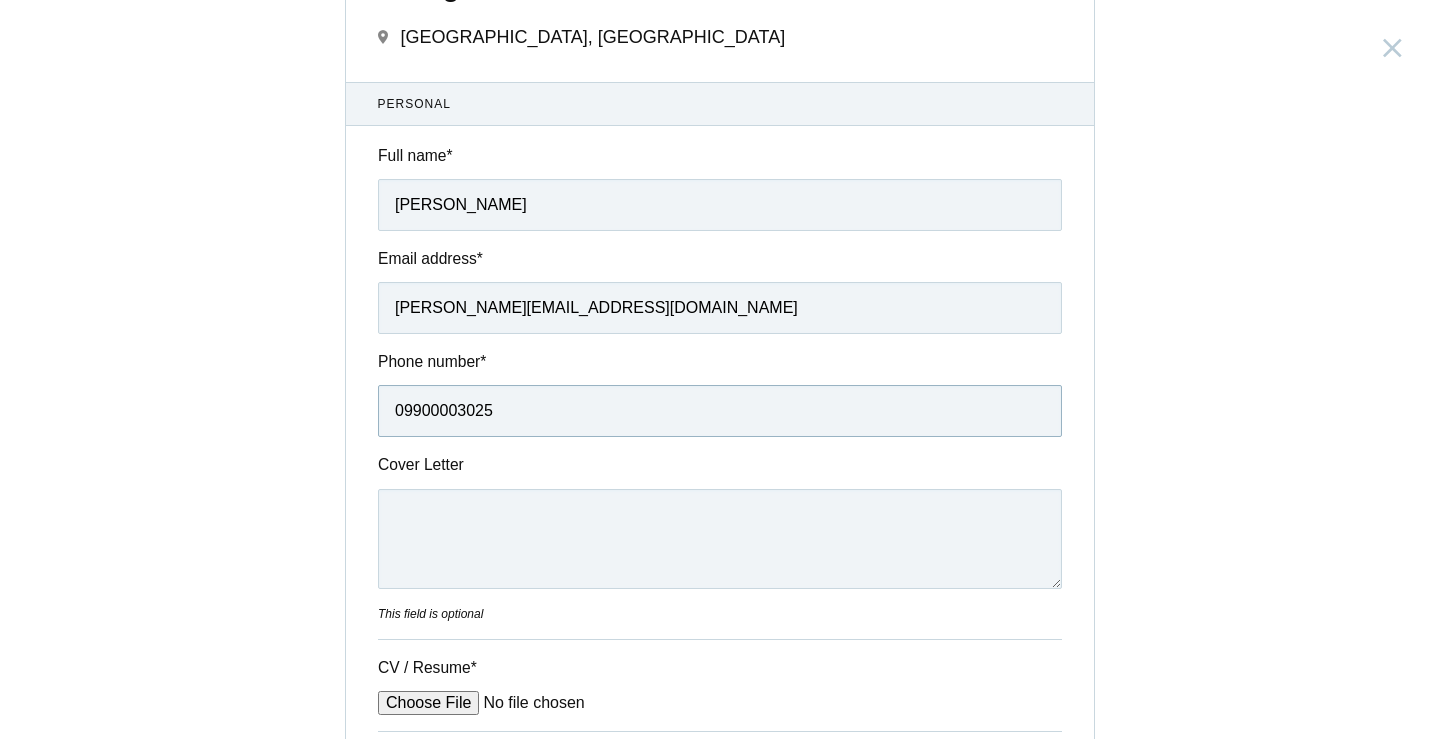 scroll, scrollTop: 112, scrollLeft: 0, axis: vertical 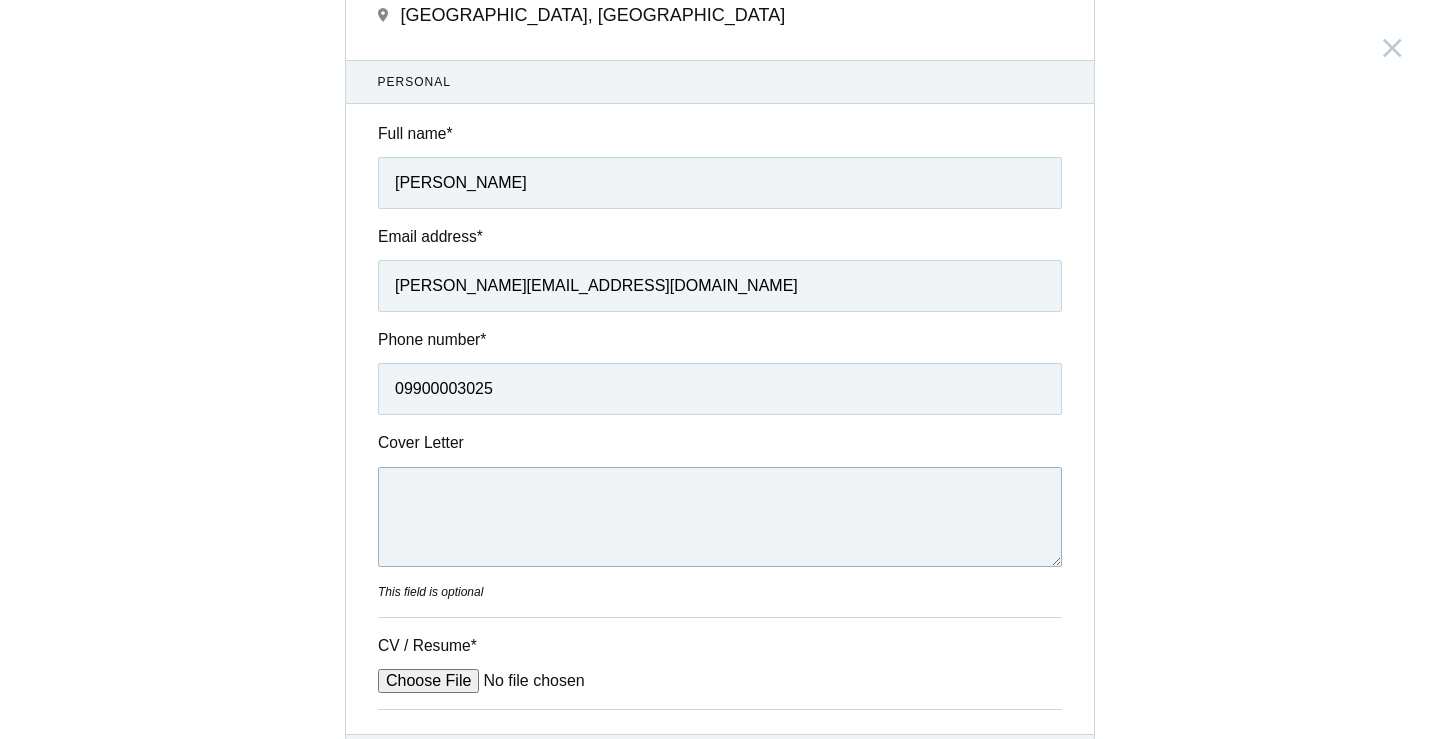 click on "Cover Letter" at bounding box center [720, 517] 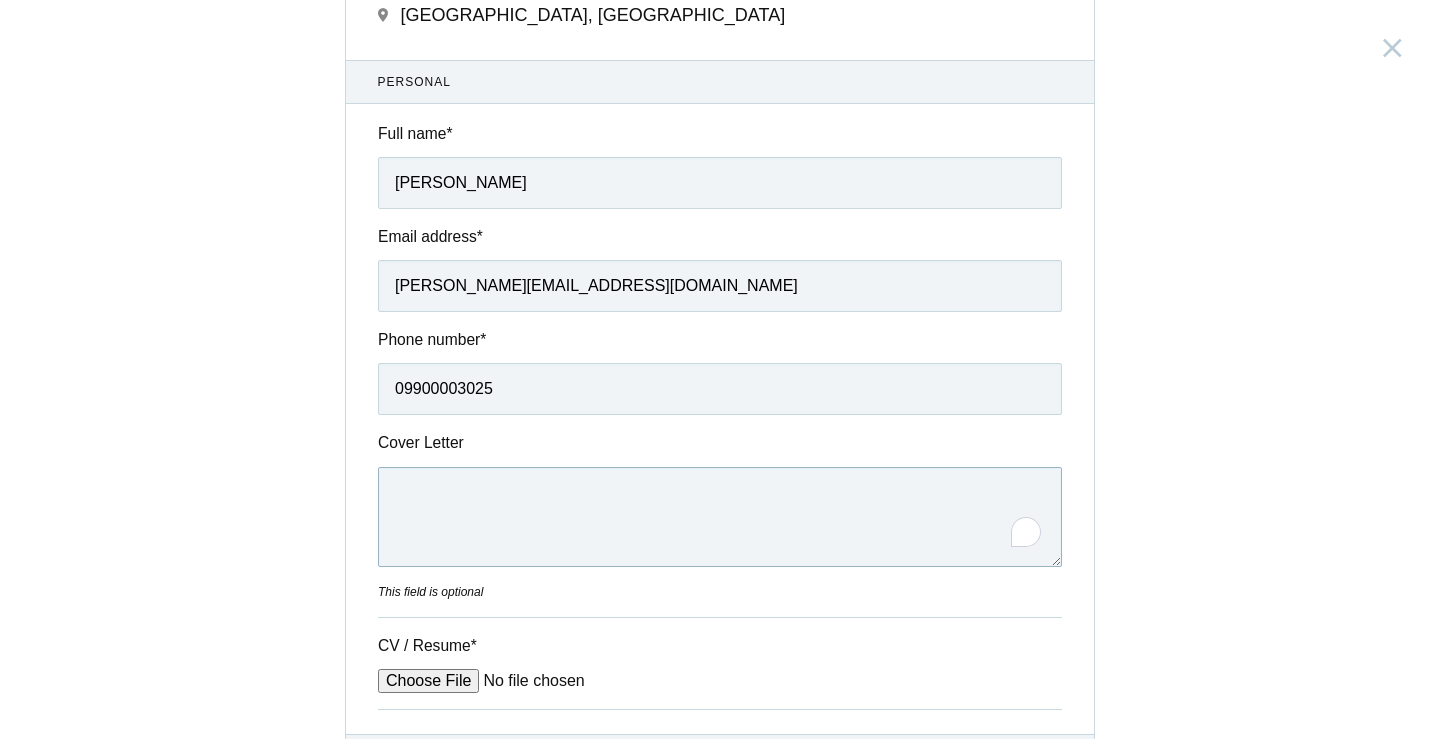 click on "Cover Letter" at bounding box center (720, 517) 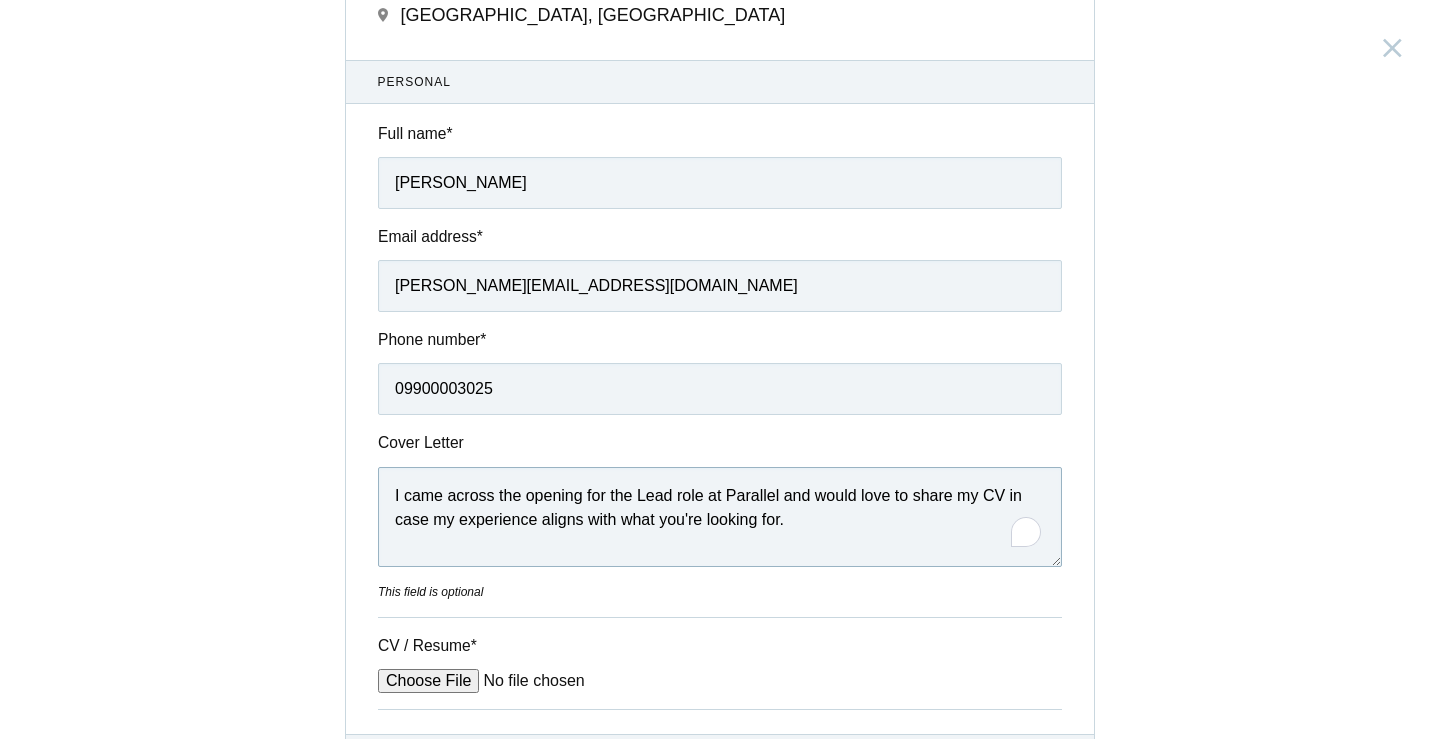 scroll, scrollTop: 12, scrollLeft: 0, axis: vertical 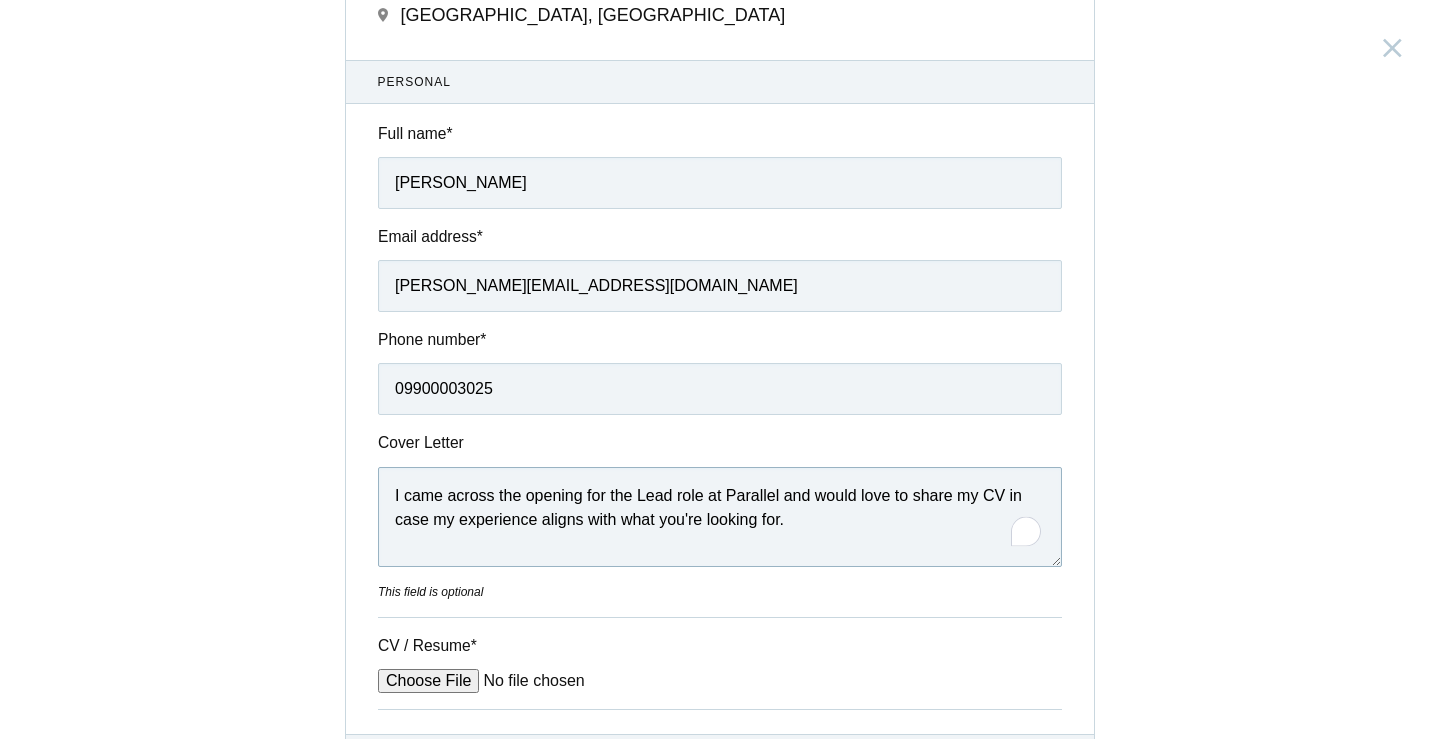 type on "I came across the opening for the Lead role at Parallel and would love to share my CV in case my experience aligns with what you're looking for." 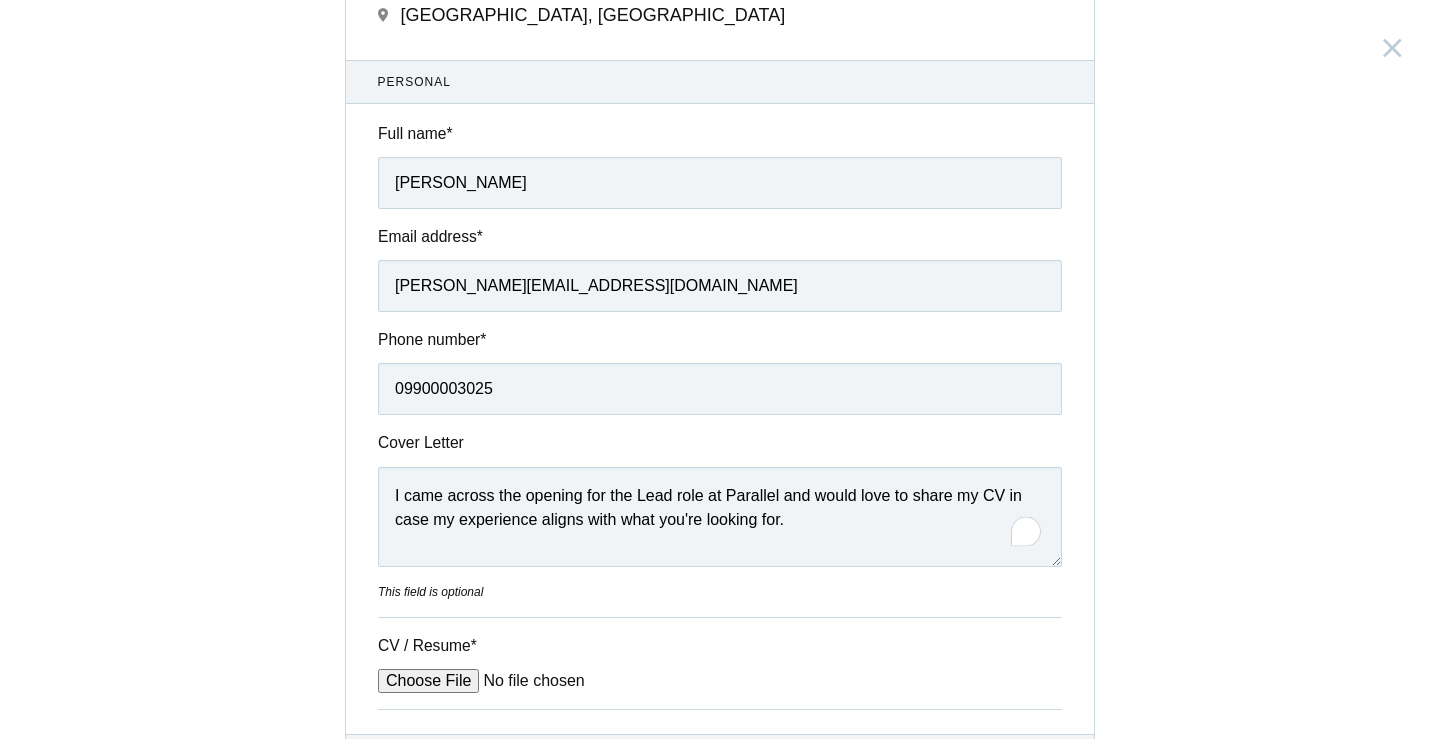 click on "CV / Resume  *" at bounding box center (529, 681) 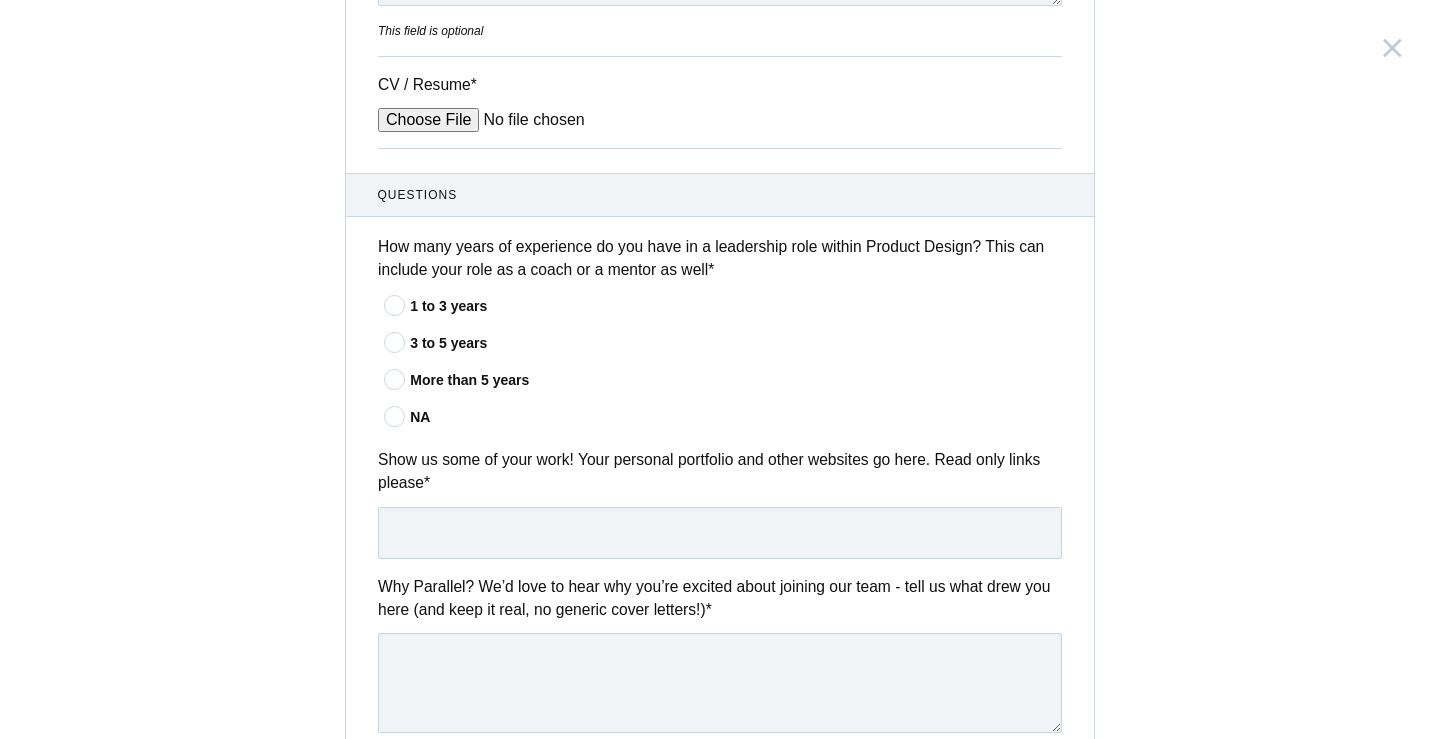scroll, scrollTop: 669, scrollLeft: 0, axis: vertical 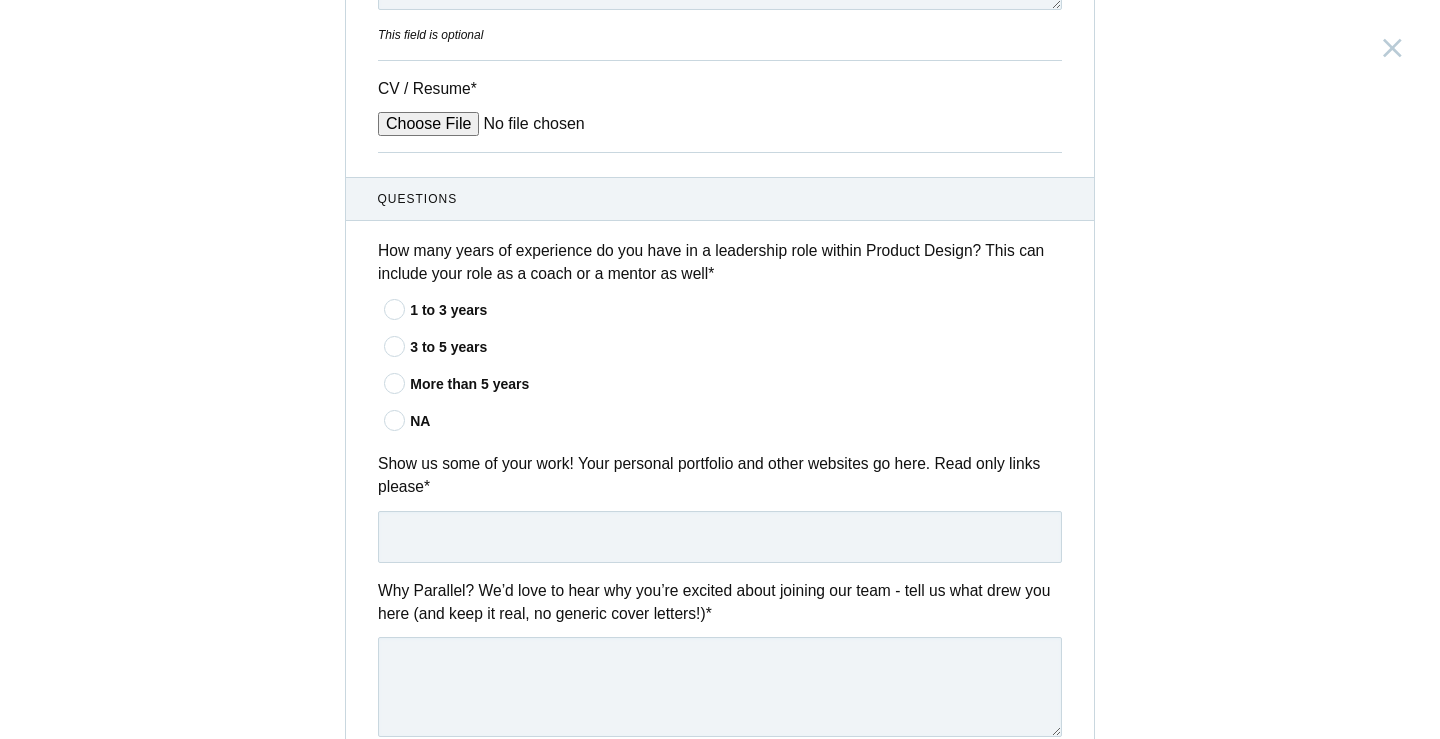 click at bounding box center (395, 383) 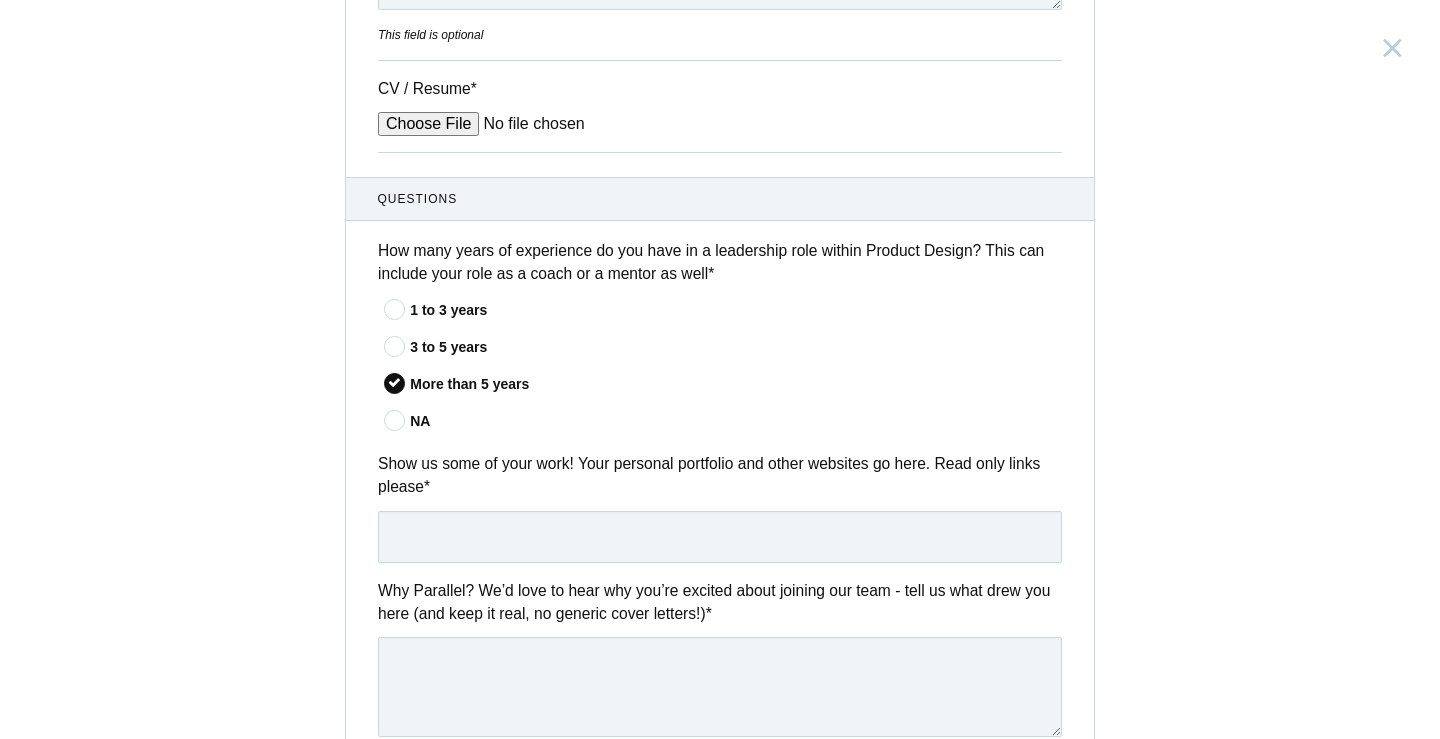 click at bounding box center [395, 346] 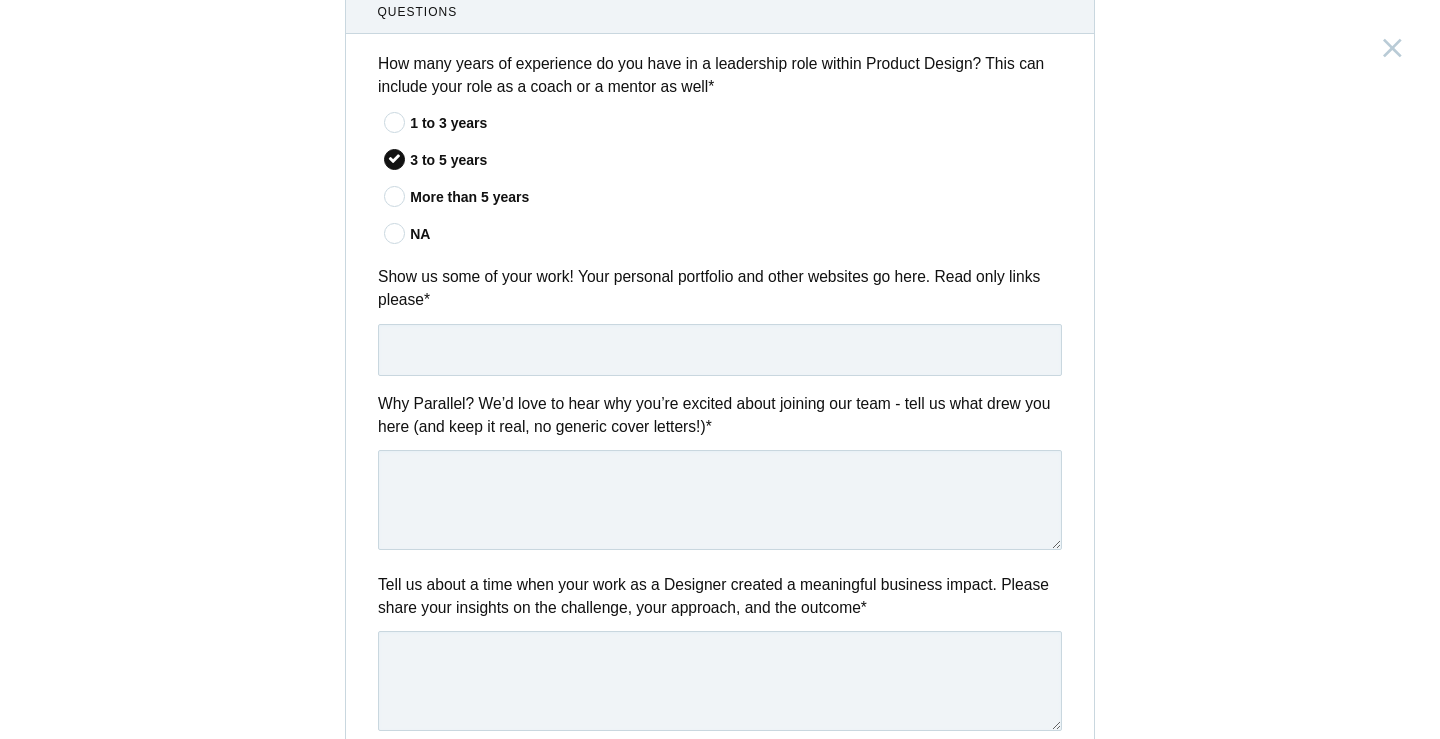 scroll, scrollTop: 858, scrollLeft: 0, axis: vertical 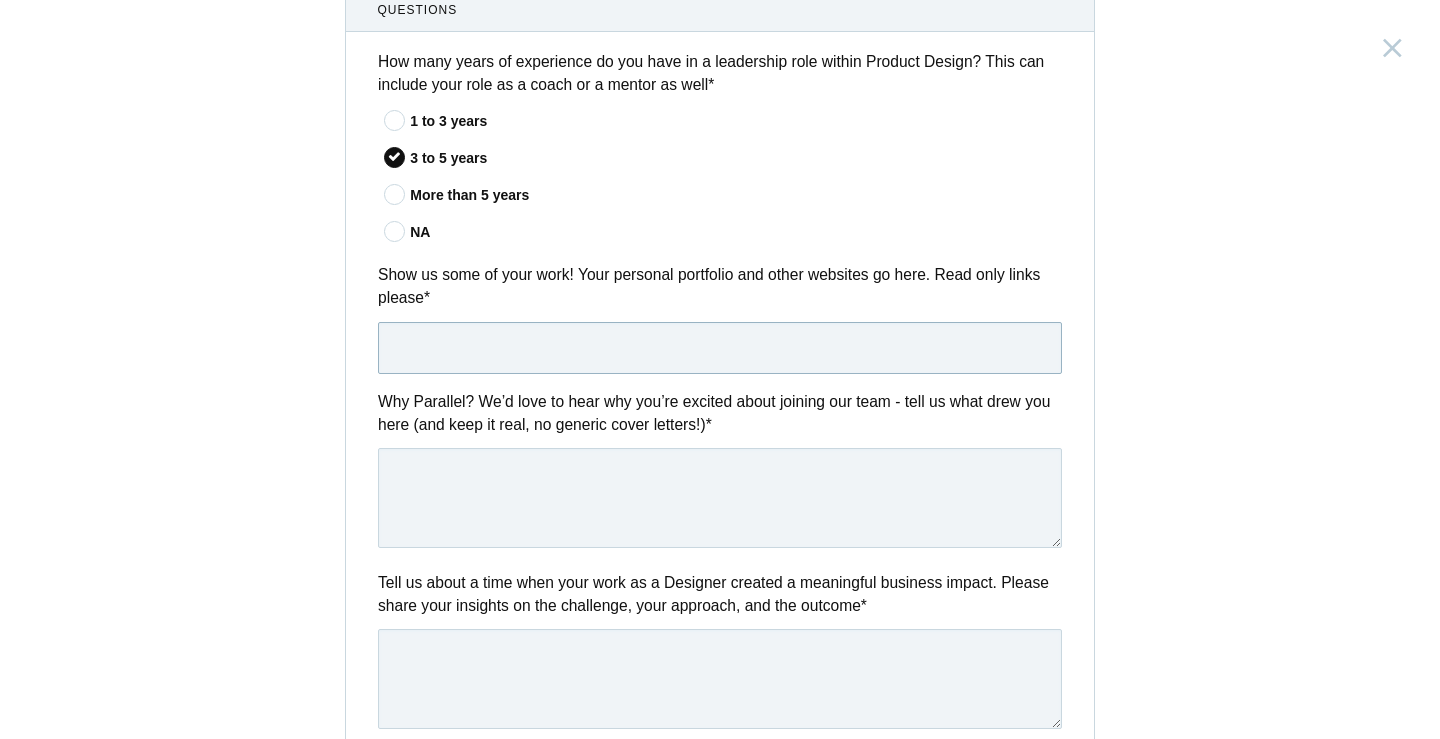 click at bounding box center (720, 348) 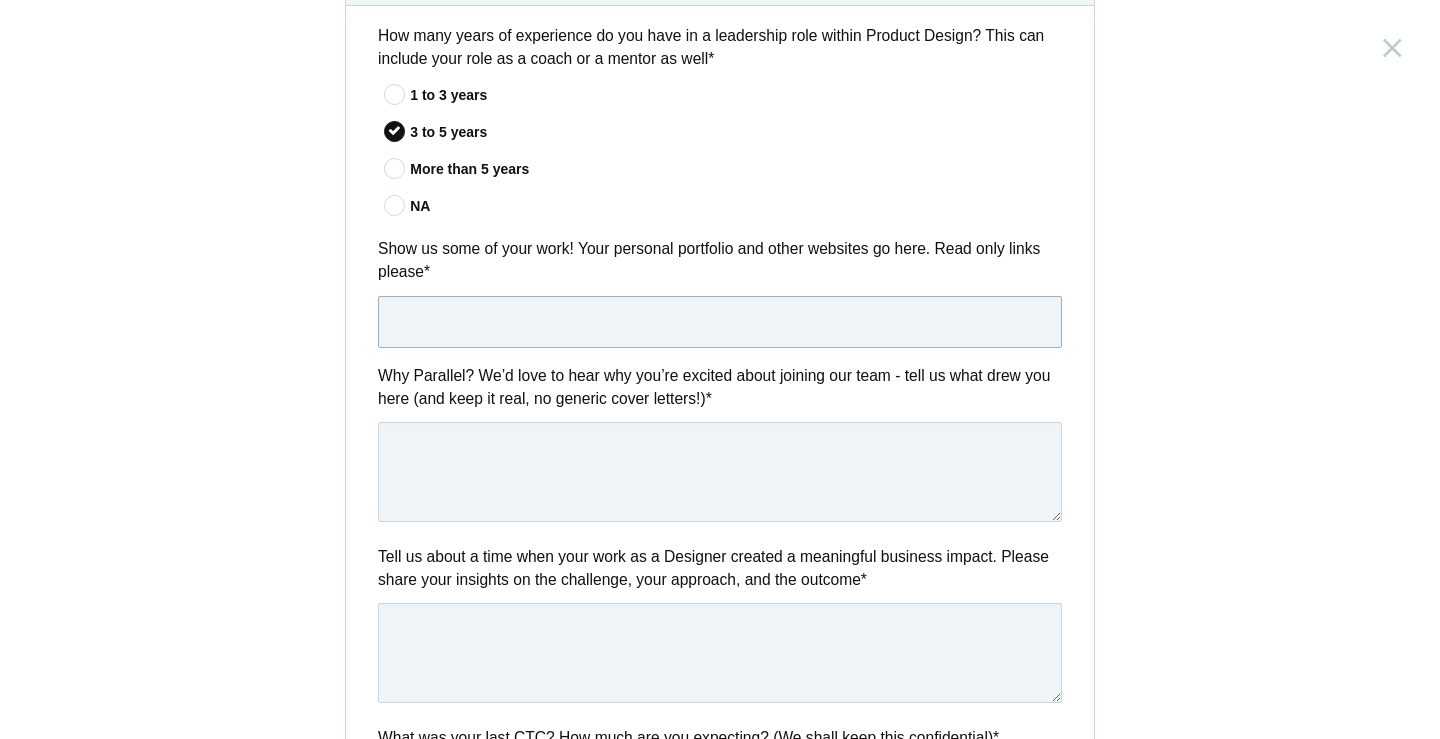 scroll, scrollTop: 878, scrollLeft: 0, axis: vertical 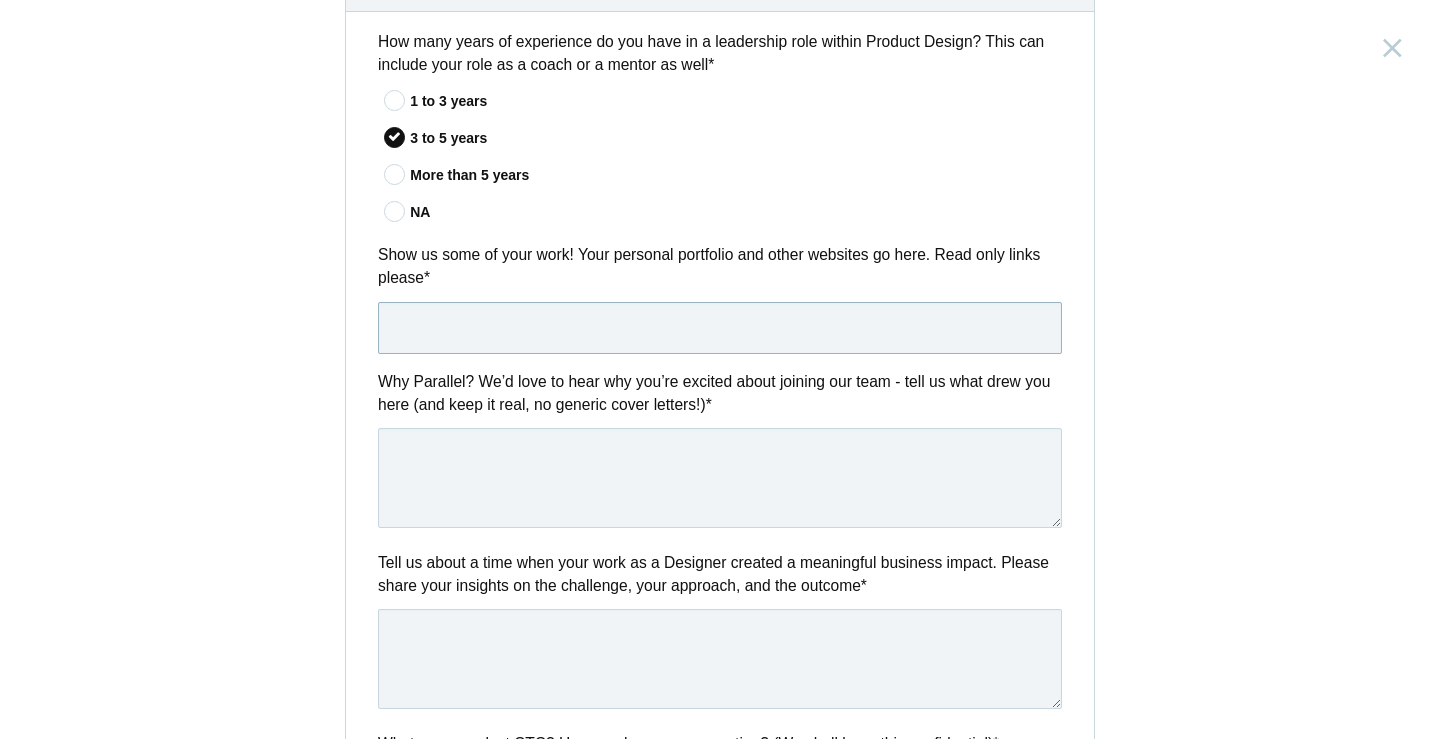click at bounding box center [720, 328] 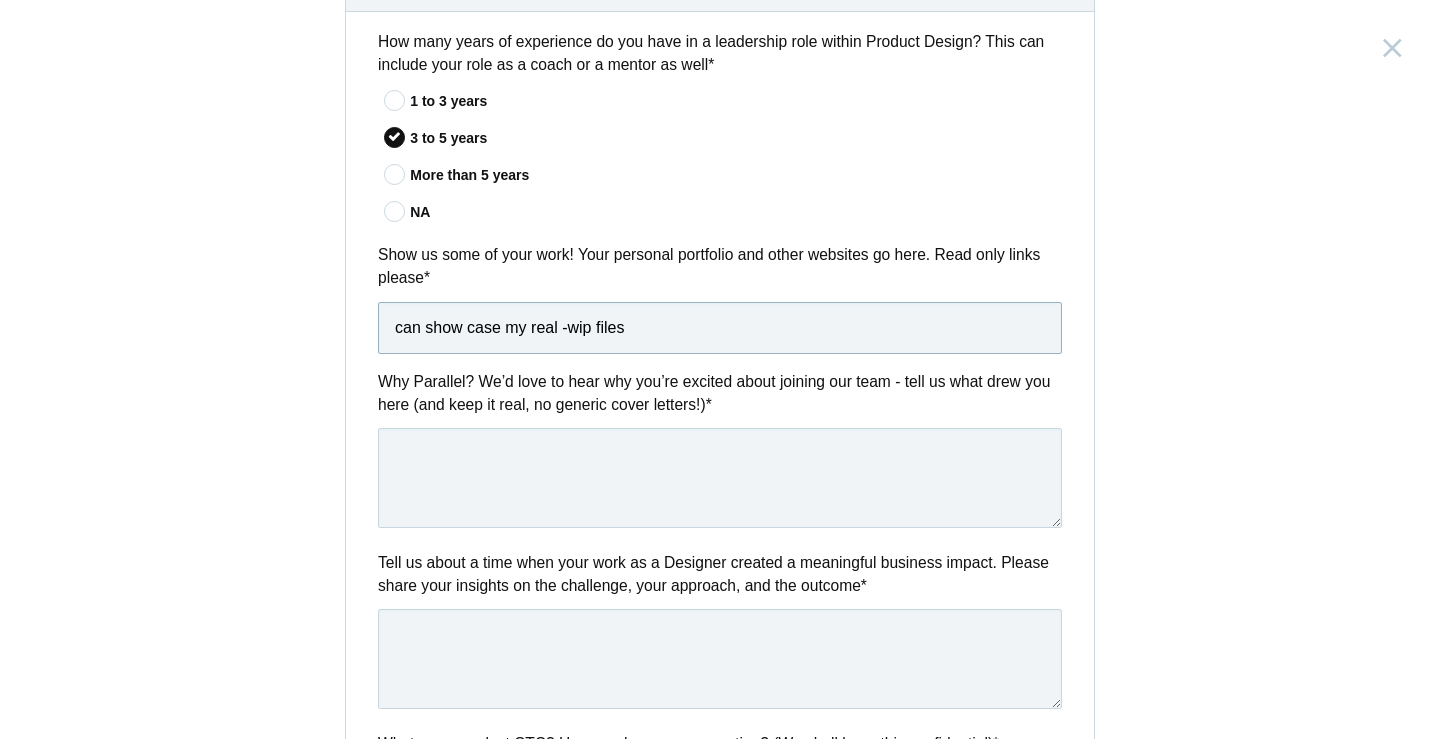 type on "can show case my real -wip files" 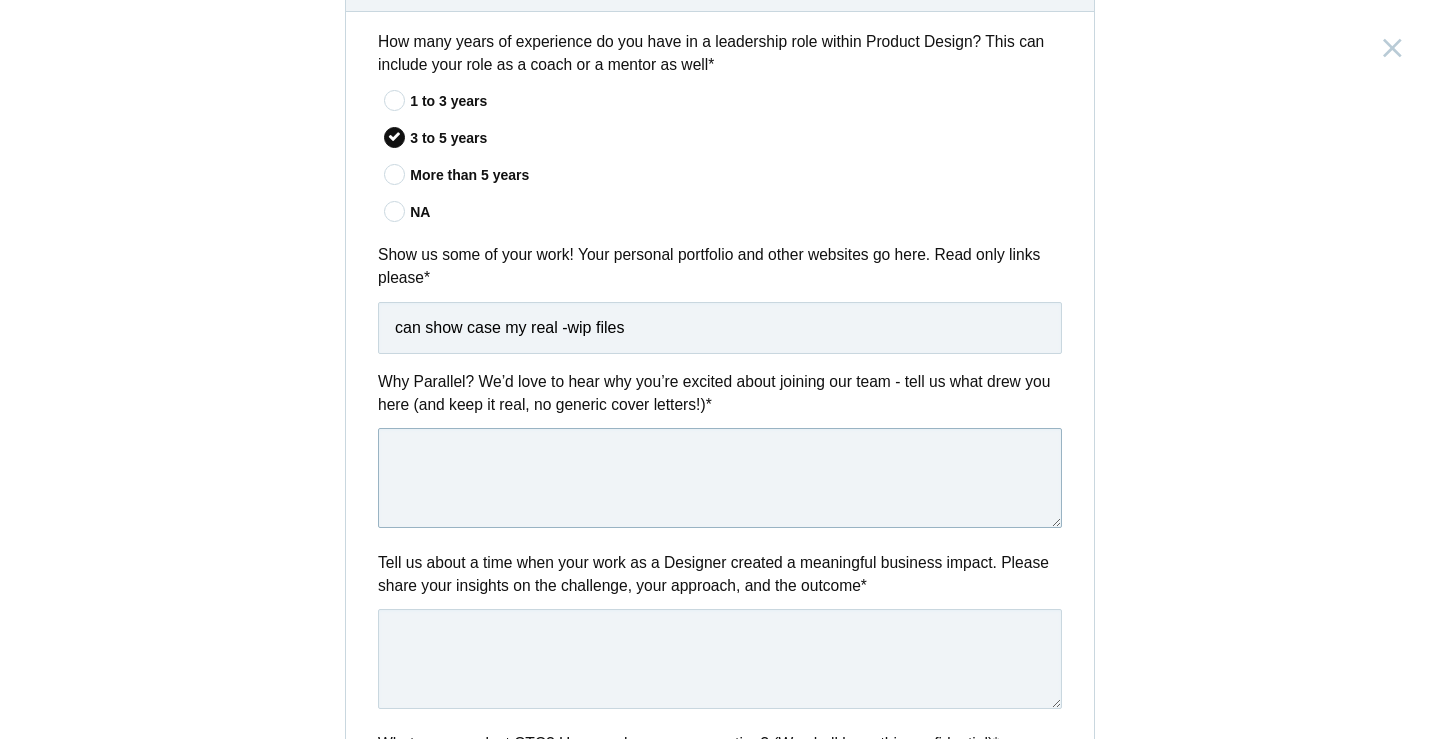 click at bounding box center [720, 478] 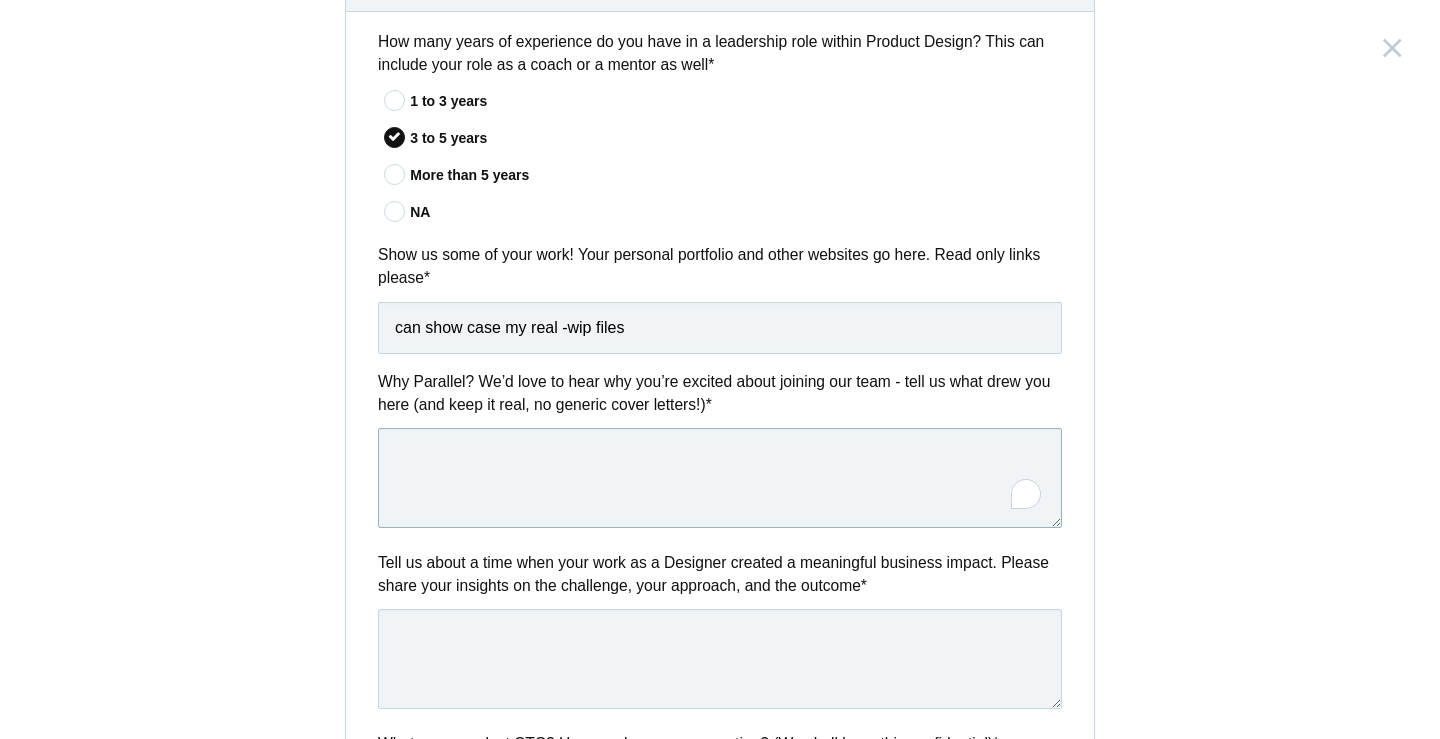 scroll, scrollTop: 958, scrollLeft: 0, axis: vertical 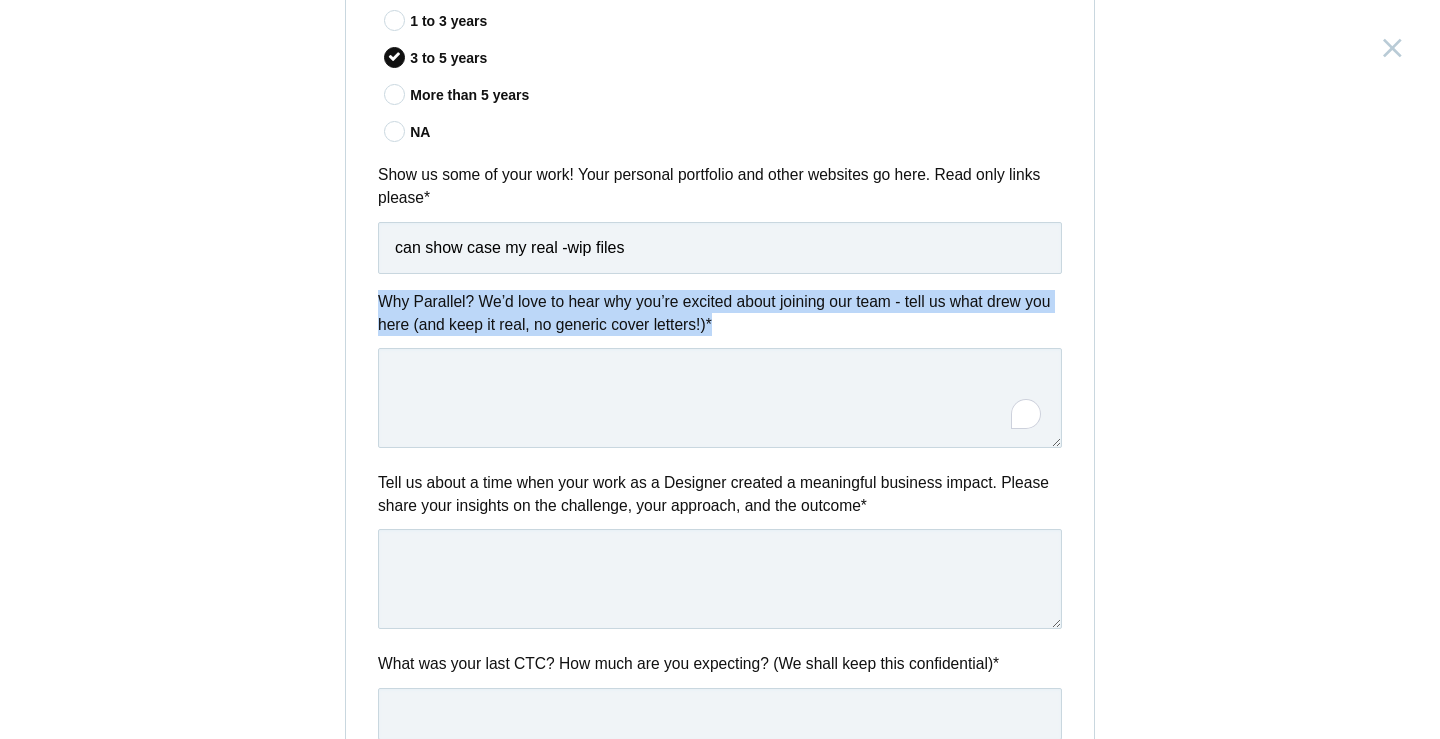 drag, startPoint x: 371, startPoint y: 292, endPoint x: 779, endPoint y: 318, distance: 408.8276 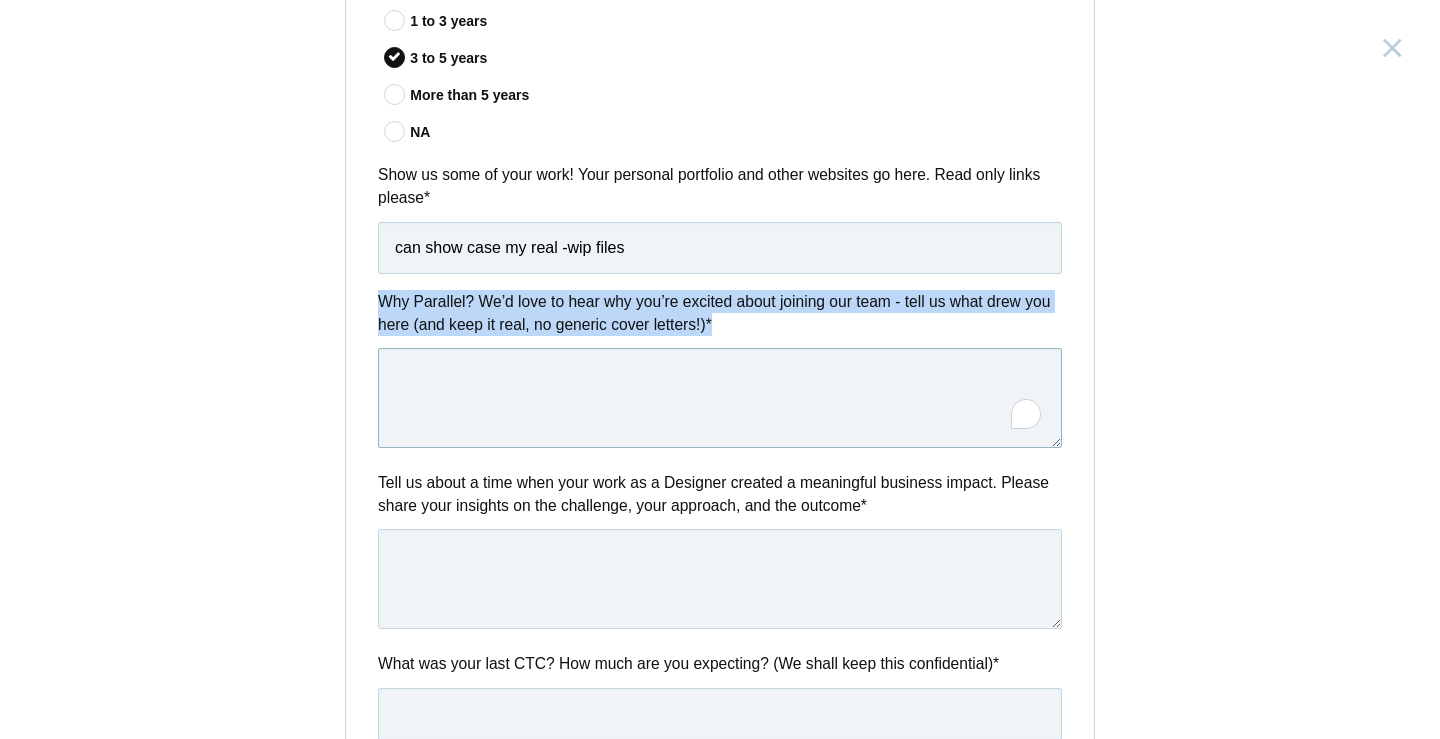 click at bounding box center (720, 398) 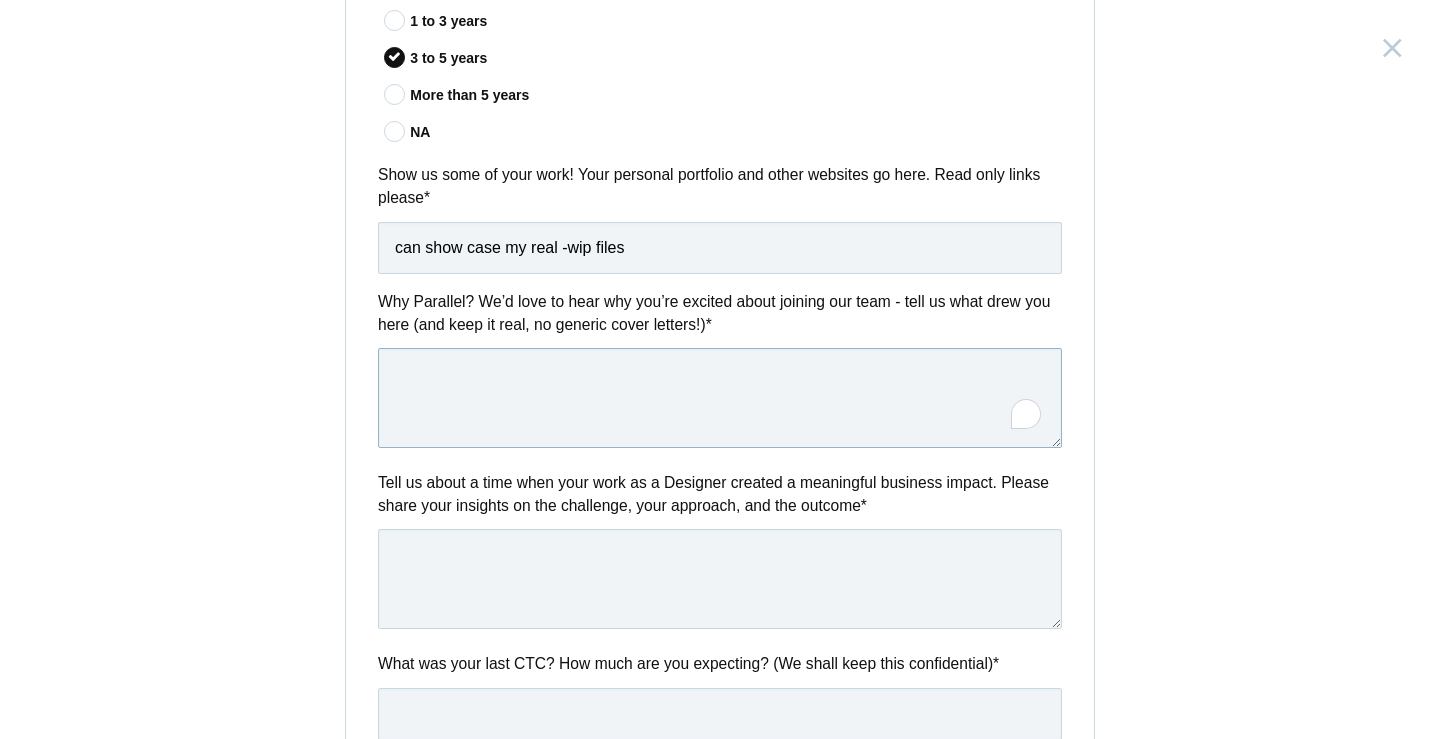 paste on "Parallel’s approach feels like great UX applied to hiring systems—clear, intentional, and human-centered. I’m also a big fan of your impactful work on CoWIN and more, and would love to contribute to what’s next." 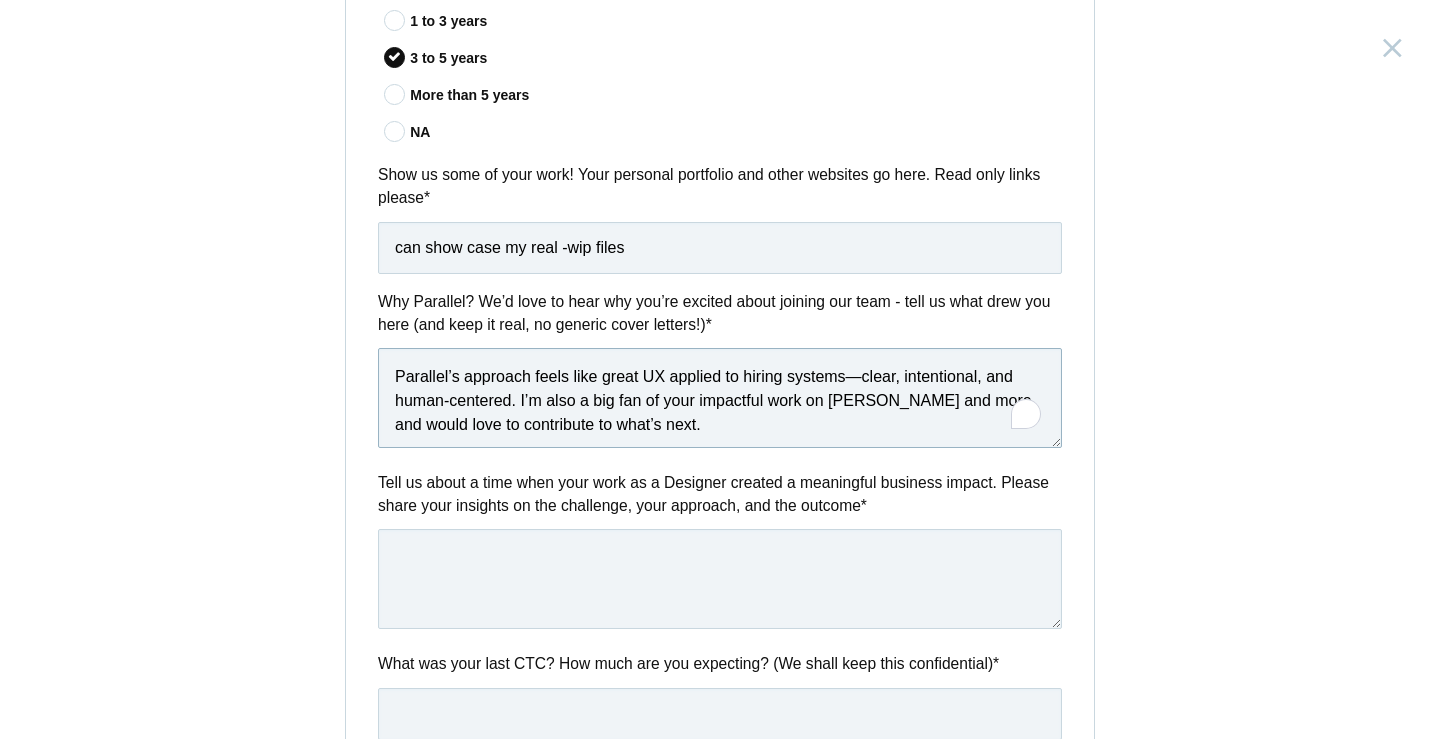 scroll, scrollTop: 35, scrollLeft: 0, axis: vertical 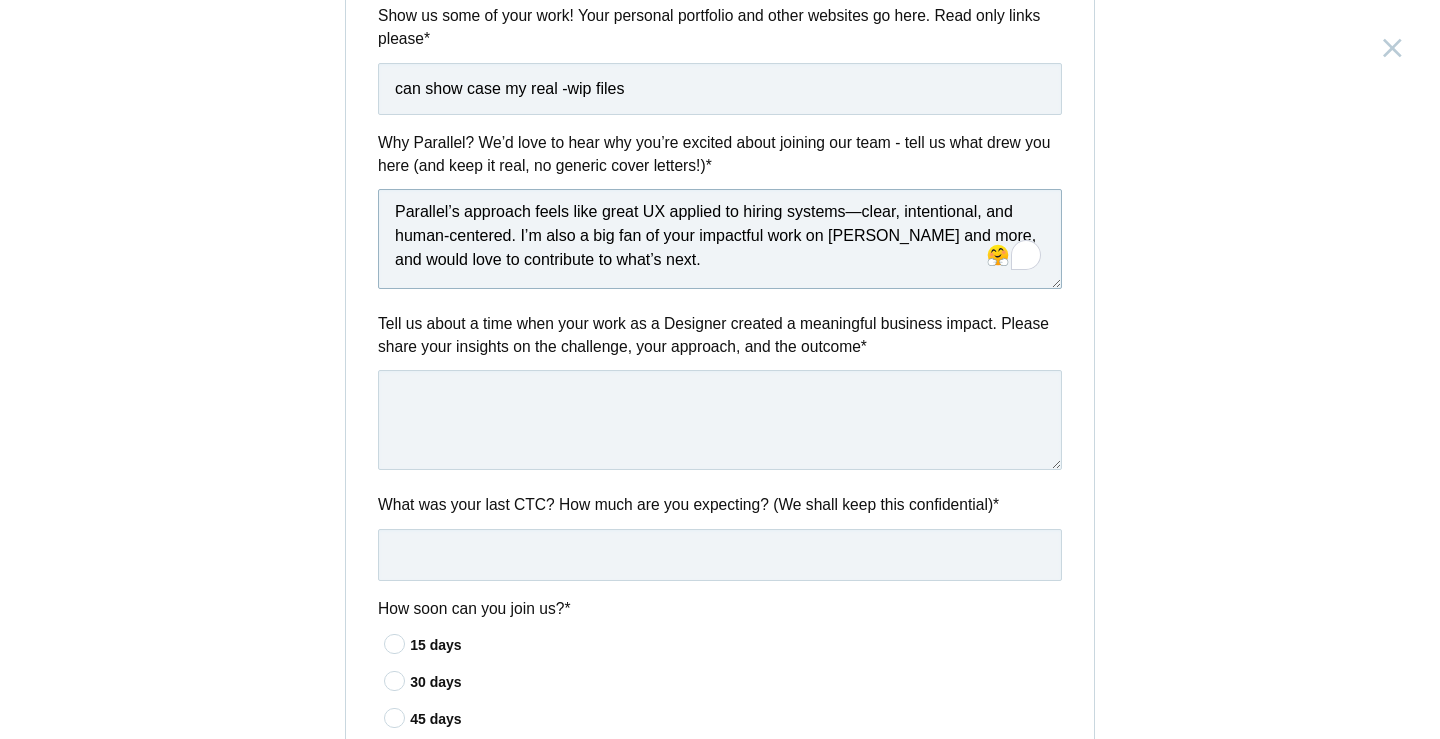 type on "Parallel’s approach feels like great UX applied to hiring systems—clear, intentional, and human-centered. I’m also a big fan of your impactful work on CoWIN and more, and would love to contribute to what’s next." 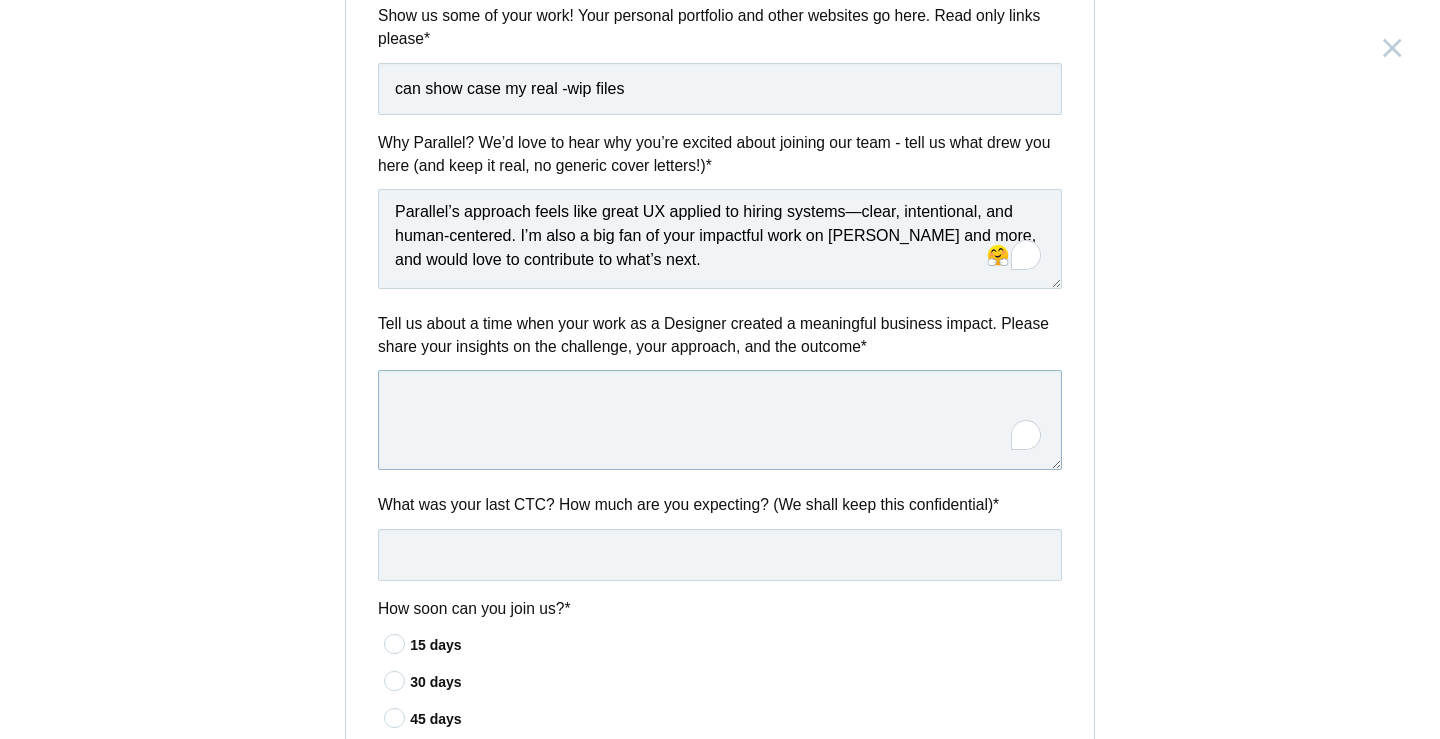 click at bounding box center [720, 420] 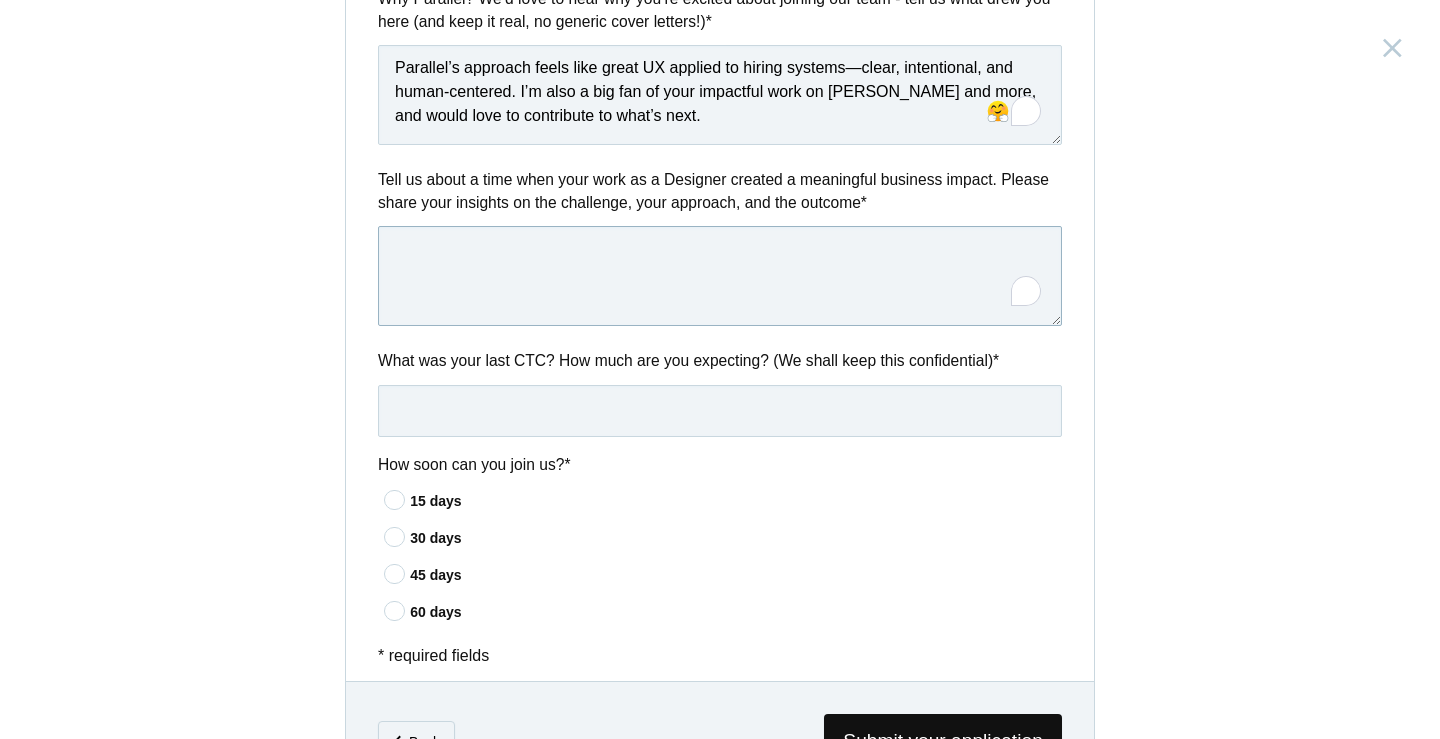 scroll, scrollTop: 1314, scrollLeft: 0, axis: vertical 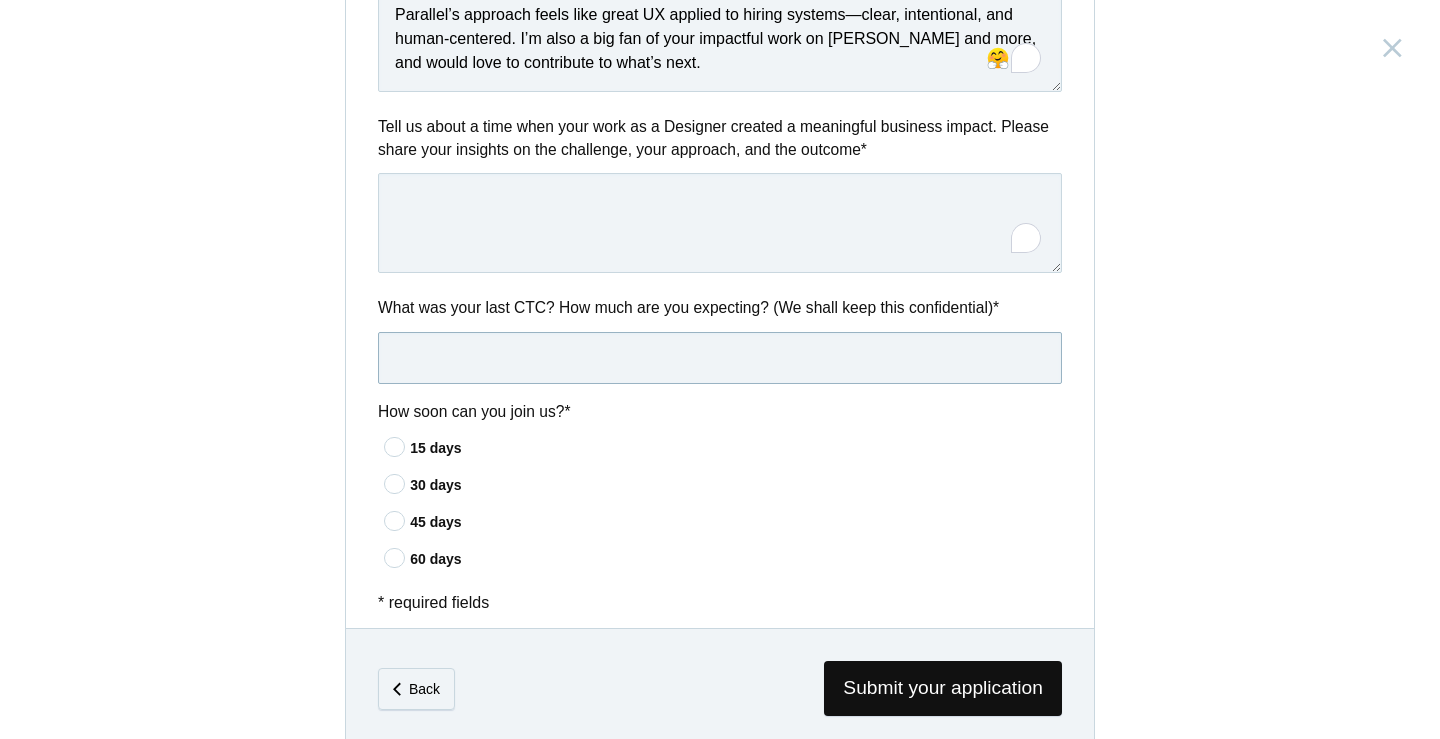 click at bounding box center [720, 358] 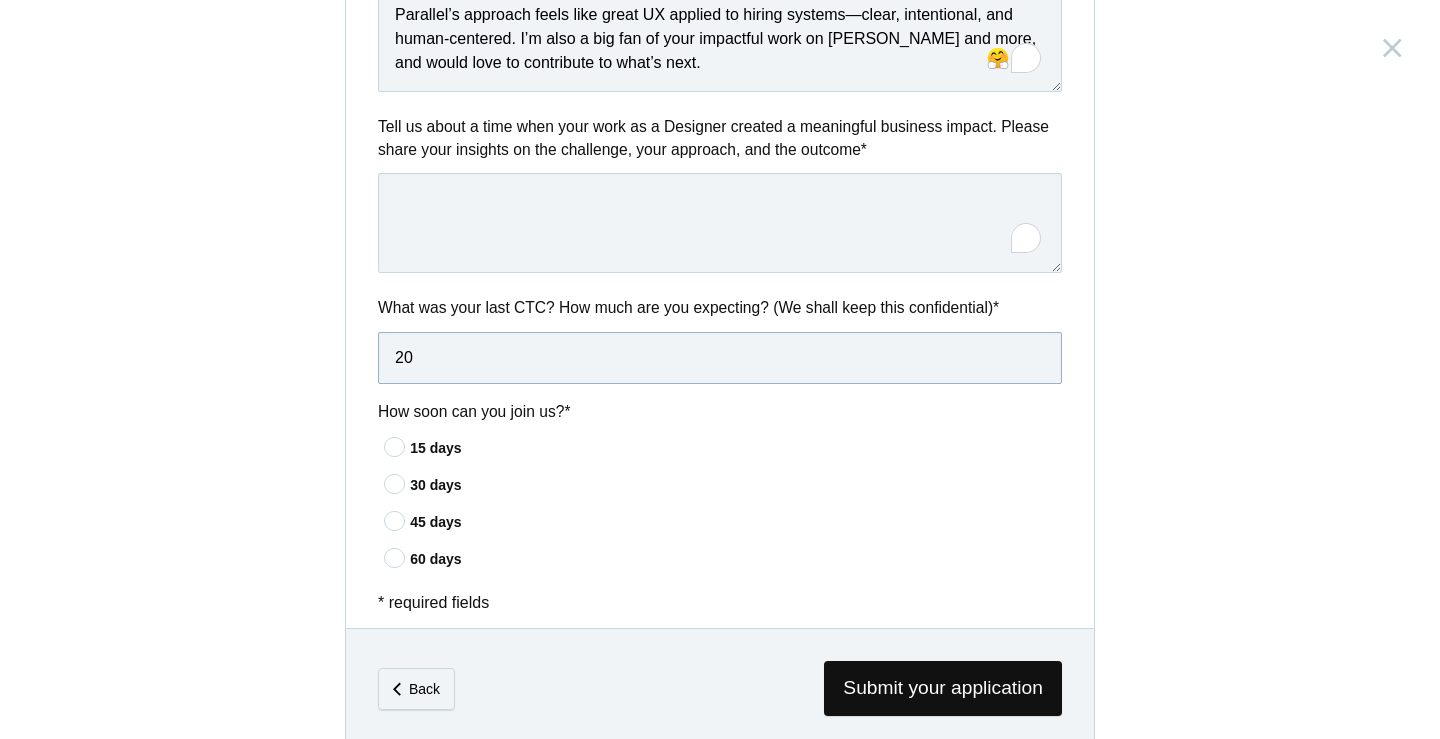 type on "20" 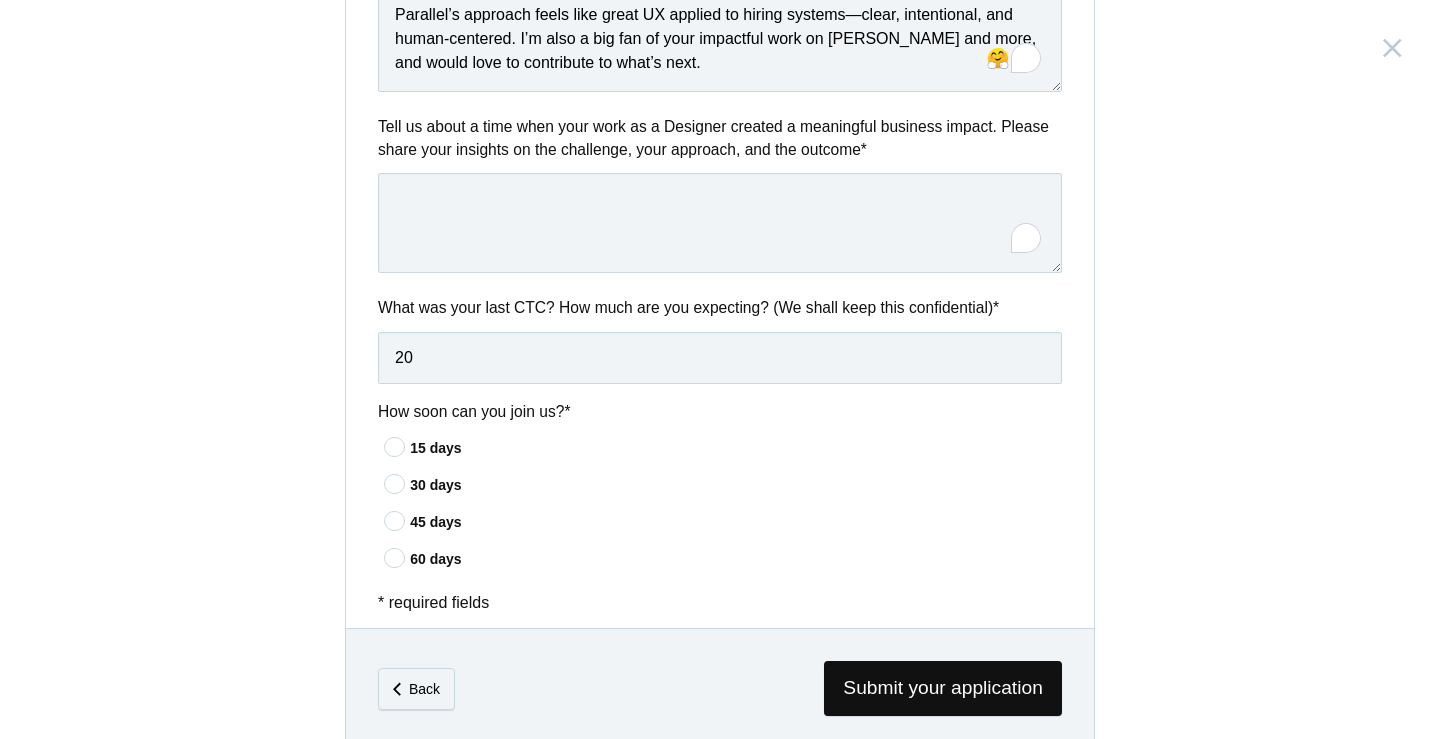 click at bounding box center [395, 557] 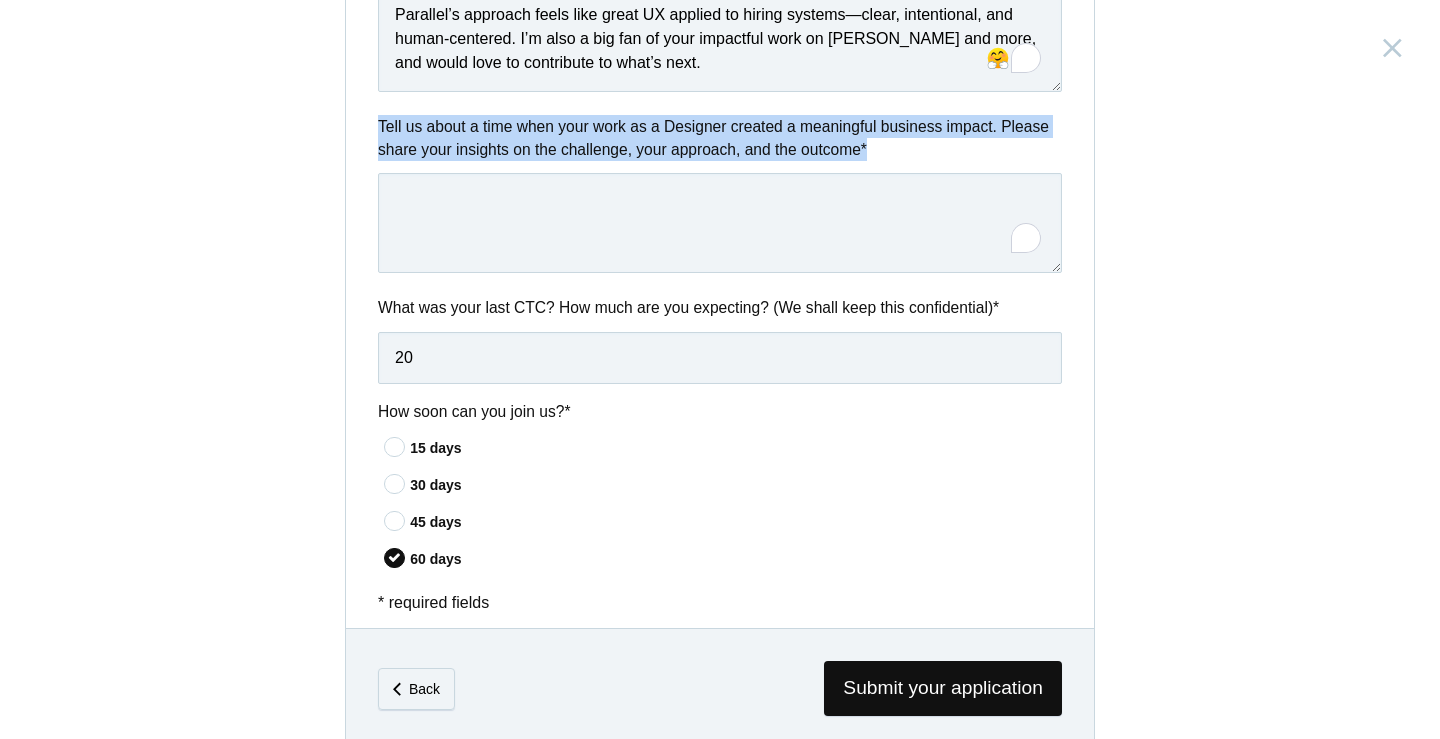 drag, startPoint x: 376, startPoint y: 123, endPoint x: 964, endPoint y: 151, distance: 588.66626 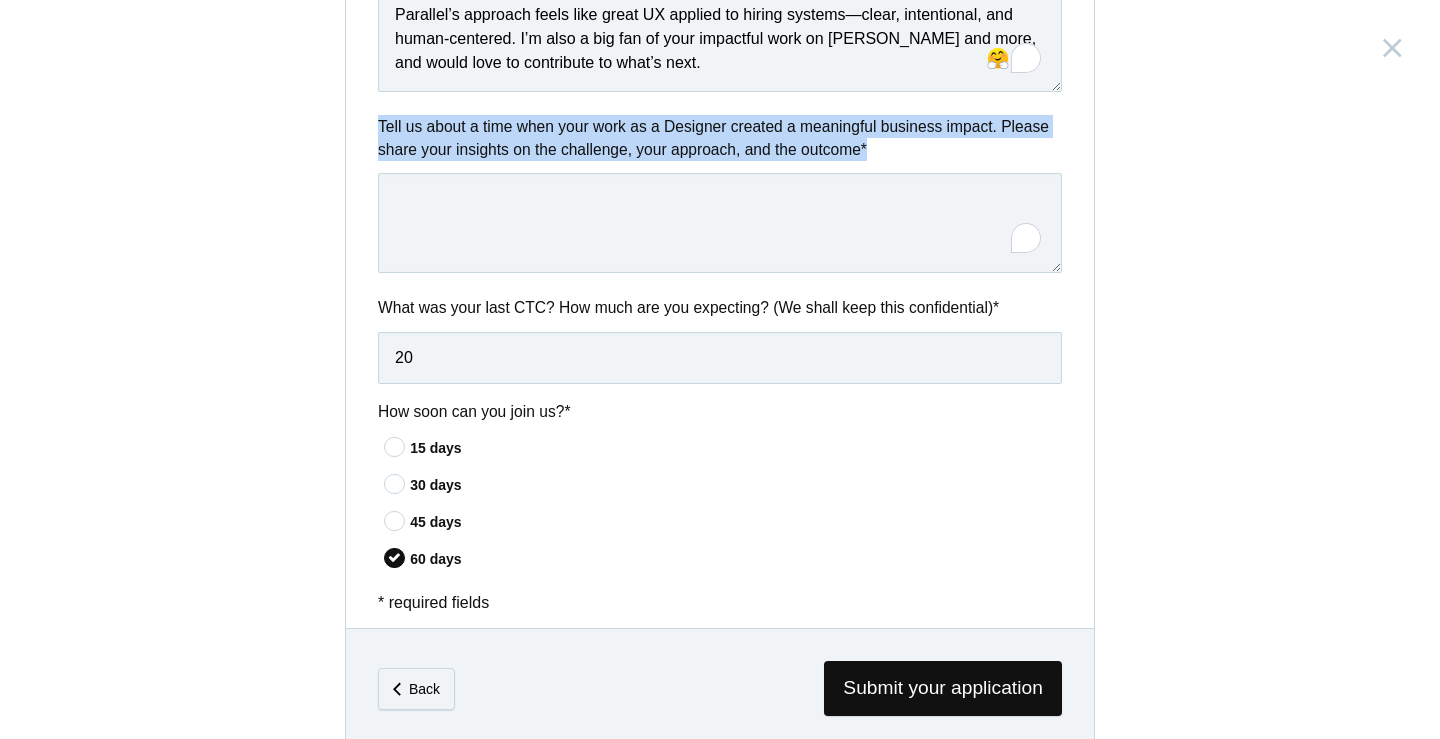 click on "Tell us about a time when your work as a Designer created a meaningful business impact. Please share your insights on the challenge, your approach, and the outcome  *" at bounding box center [720, 197] 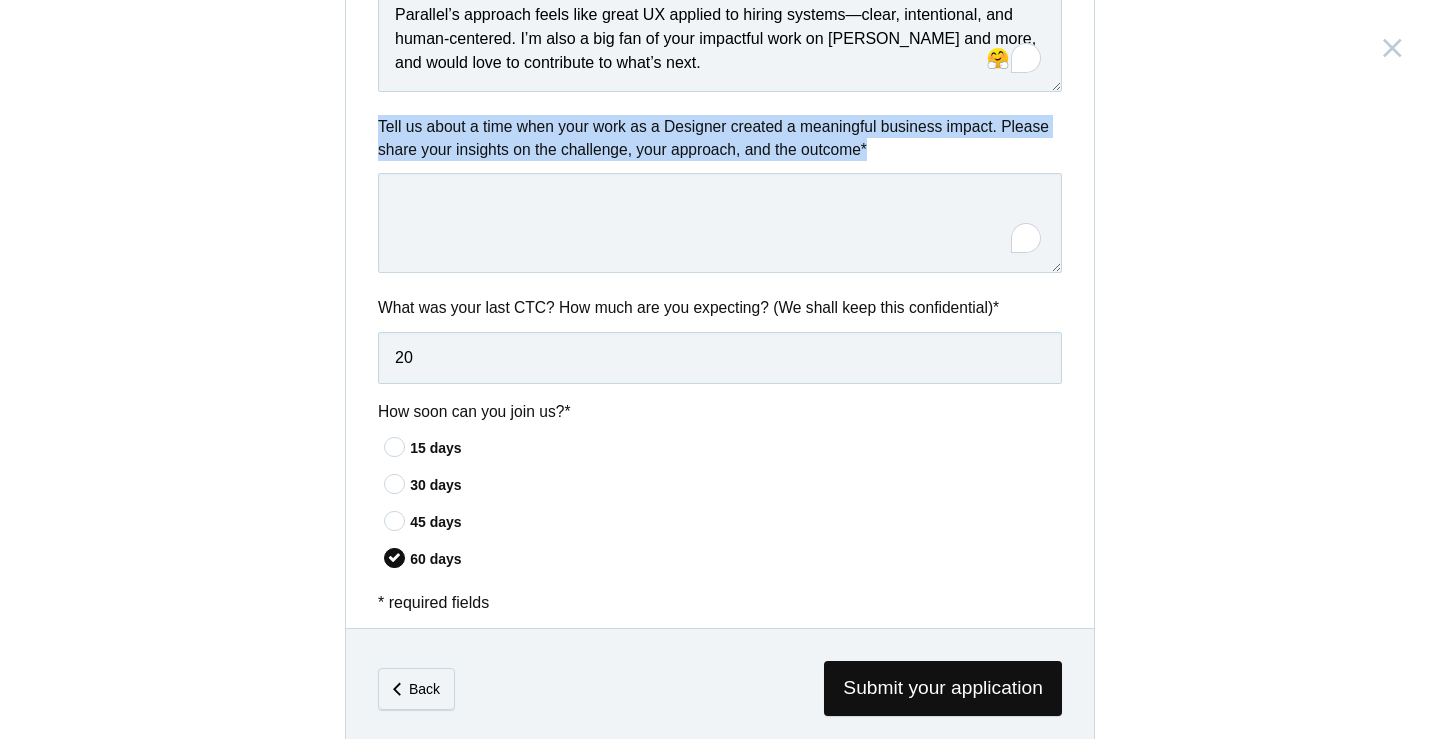 scroll, scrollTop: 1348, scrollLeft: 0, axis: vertical 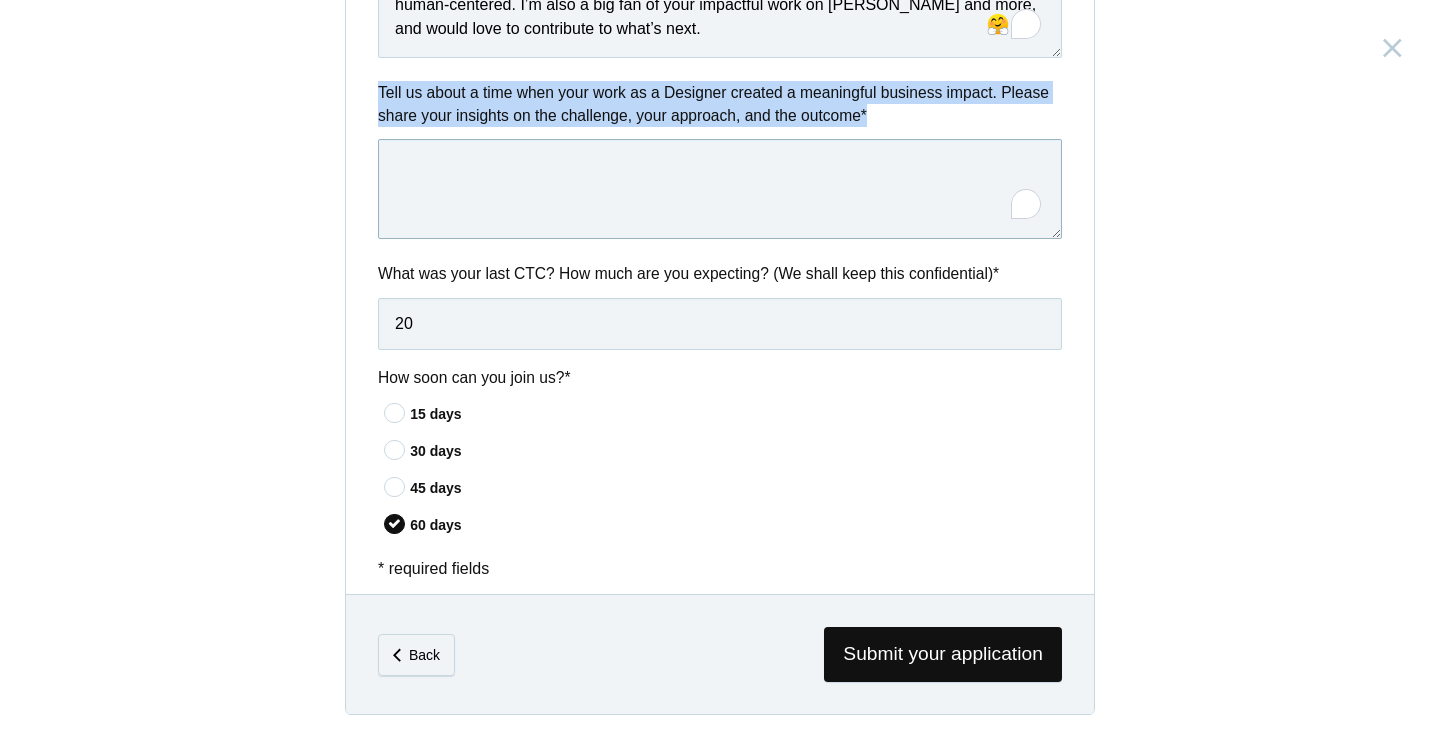 click at bounding box center (720, 189) 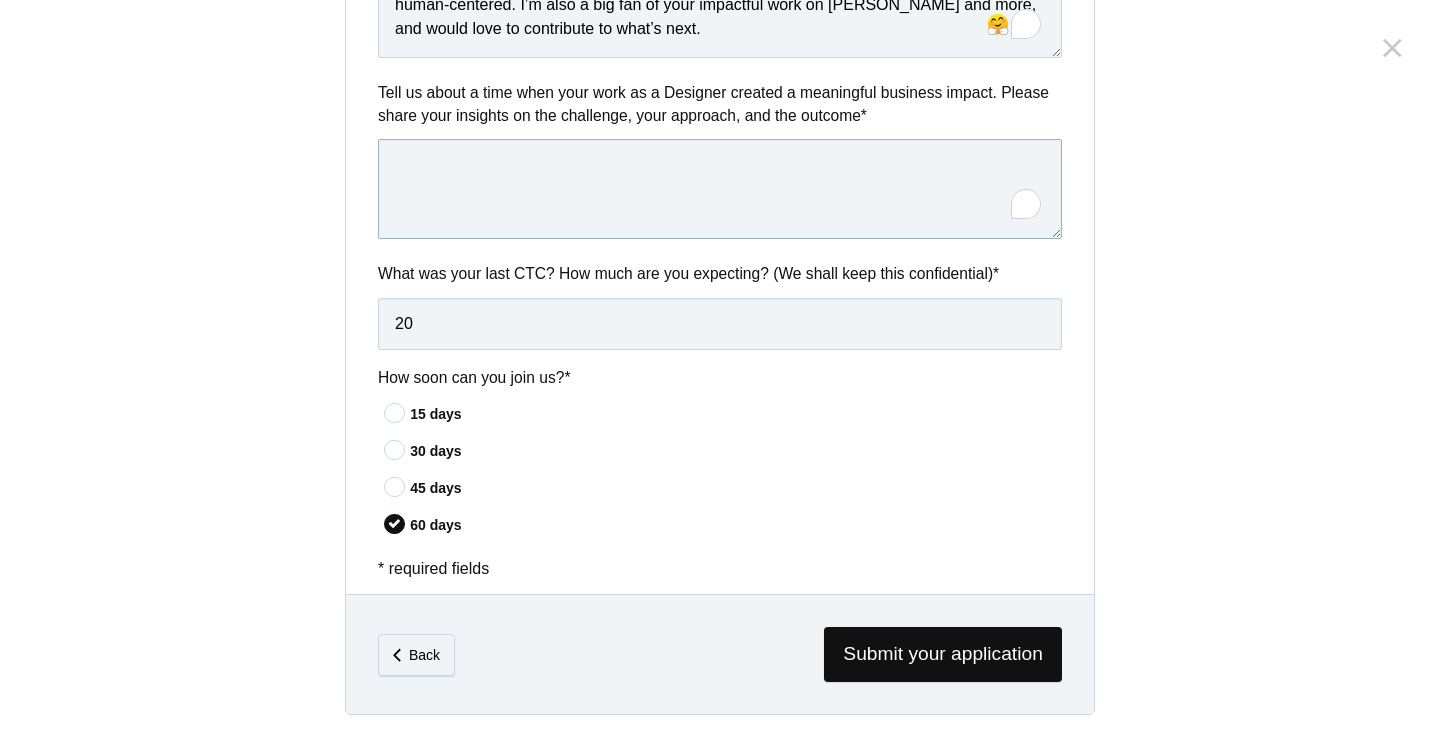 paste on "At my previous role, I redesigned a GenAI-assisted internal workflow used by sales and support teams to generate client-facing content. The challenge was low adoption due to friction in the UX and inconsistent outputs. I streamlined the end-to-end flow—introducing guided prompts, clearer branching logic, and real-time previews—while working closely with PMs and end-users. This led to a 40% increase in tool usage and significantly reduced turnaround time. Ultimately, it boosted campaign ROI by 25%, as teams could deliver more personalized, higher-quality content at scale." 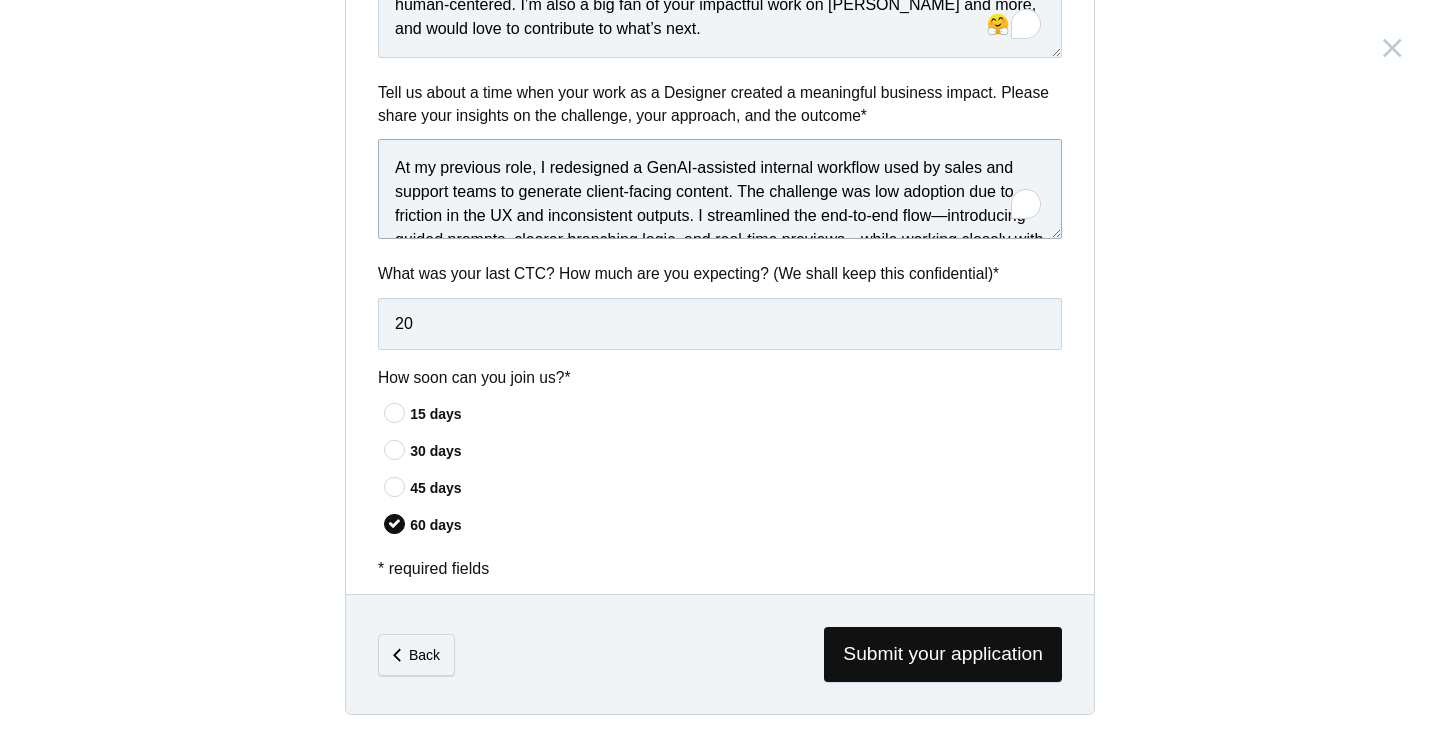scroll, scrollTop: 132, scrollLeft: 0, axis: vertical 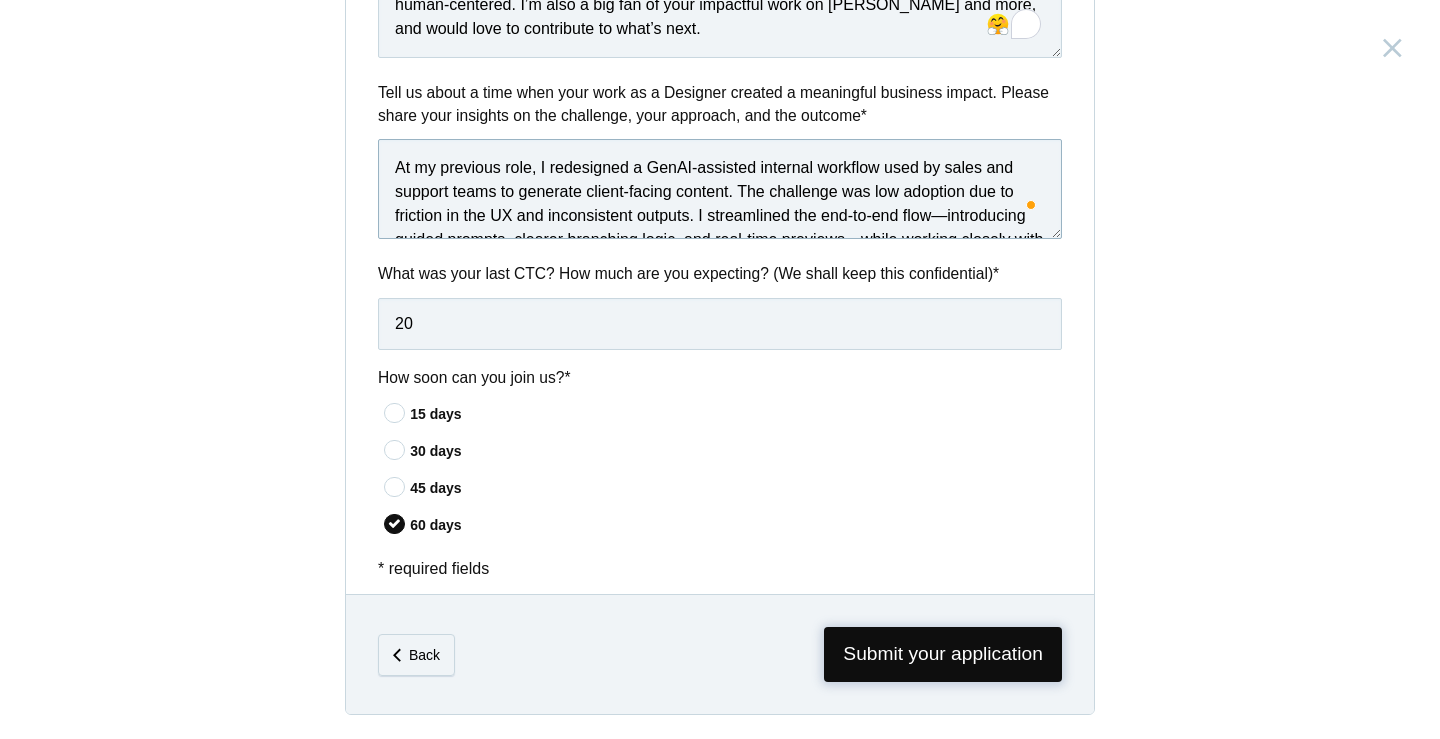 type on "At my previous role, I redesigned a GenAI-assisted internal workflow used by sales and support teams to generate client-facing content. The challenge was low adoption due to friction in the UX and inconsistent outputs. I streamlined the end-to-end flow—introducing guided prompts, clearer branching logic, and real-time previews—while working closely with PMs and end-users. This led to a 40% increase in tool usage and significantly reduced turnaround time. Ultimately, it boosted campaign ROI by 25%, as teams could deliver more personalized, higher-quality content at scale." 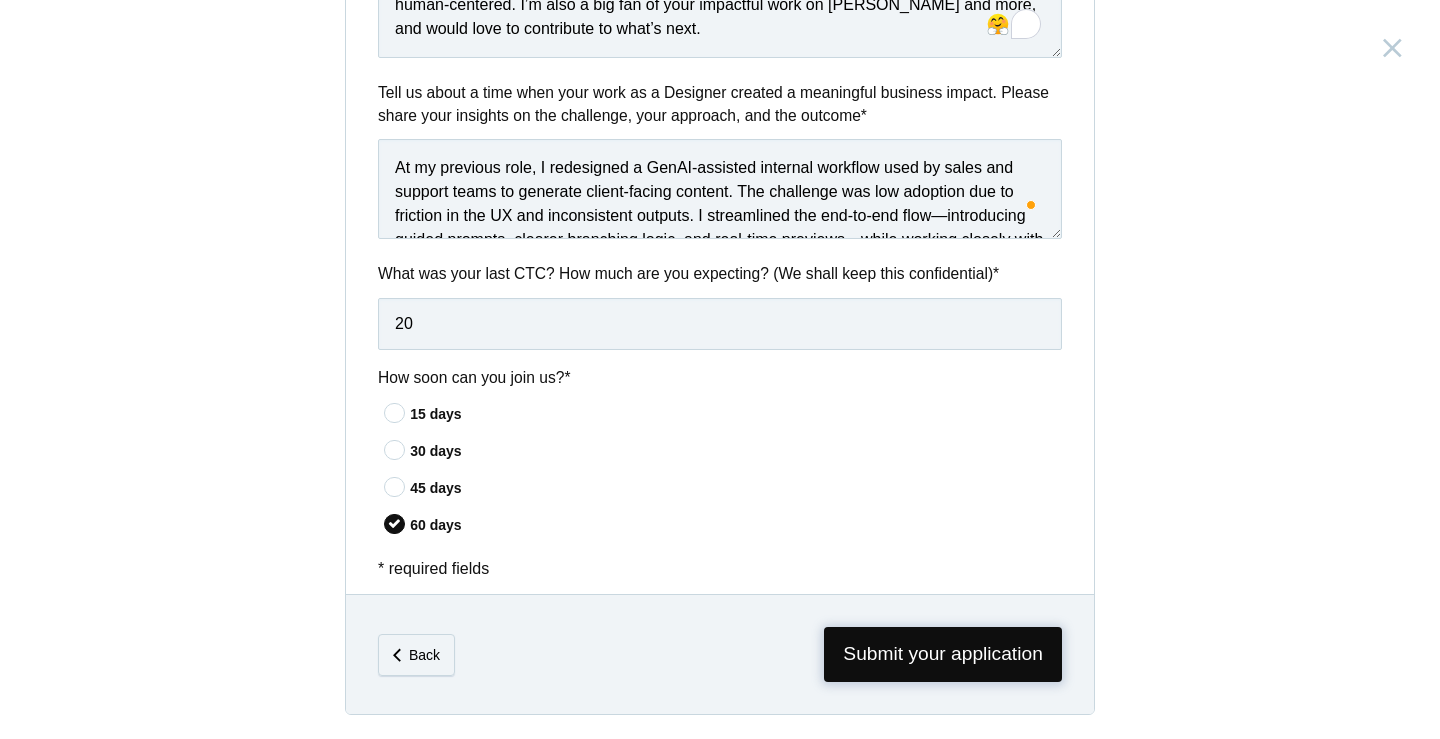 click on "Submit your application" at bounding box center [943, 654] 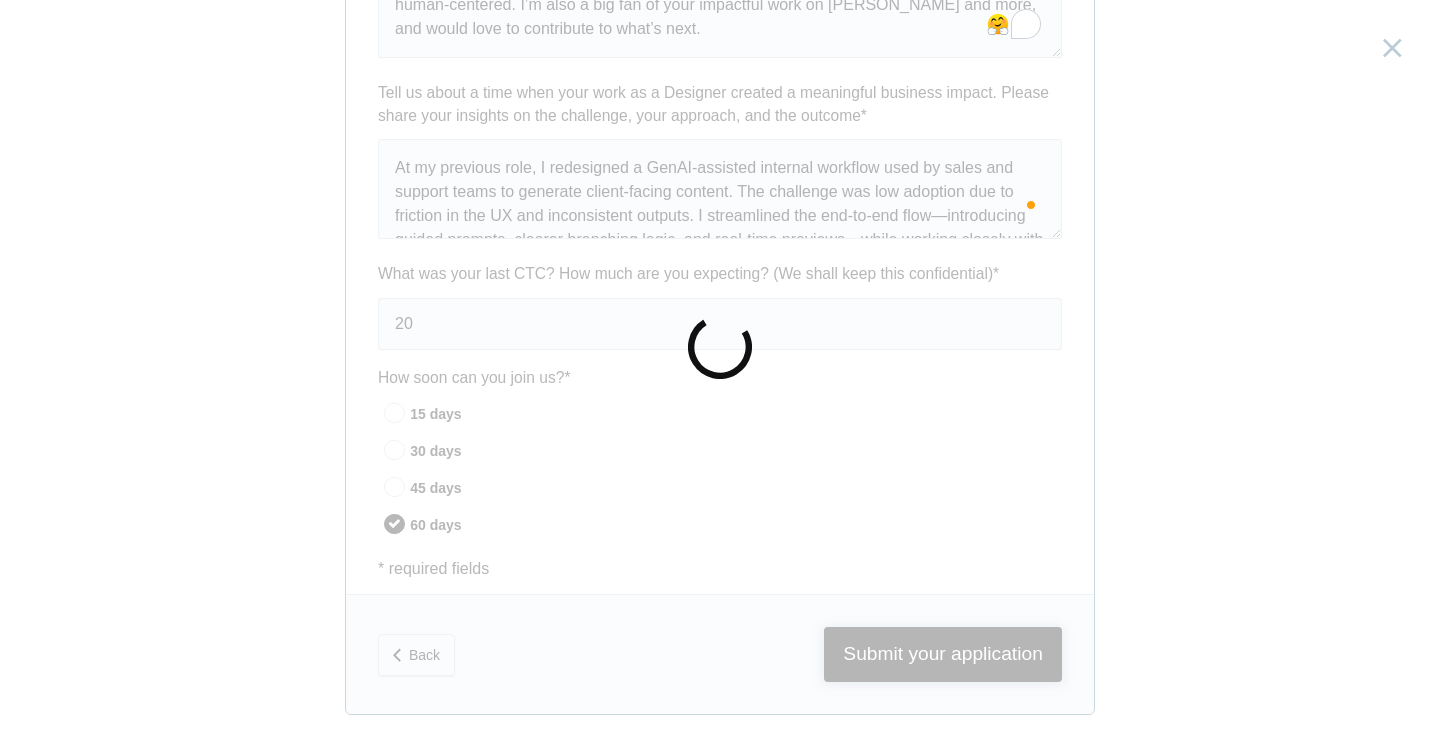 scroll, scrollTop: 0, scrollLeft: 0, axis: both 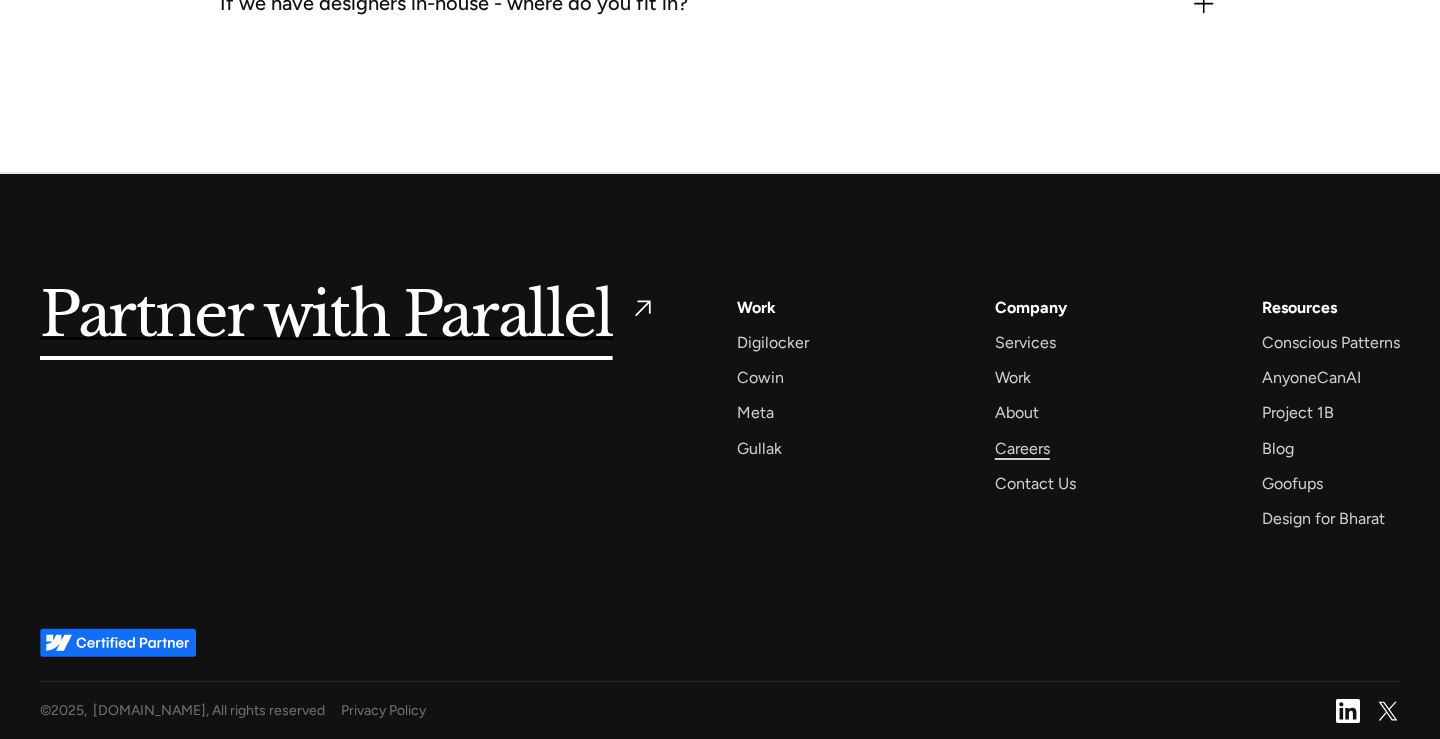 click on "Careers" at bounding box center (1022, 448) 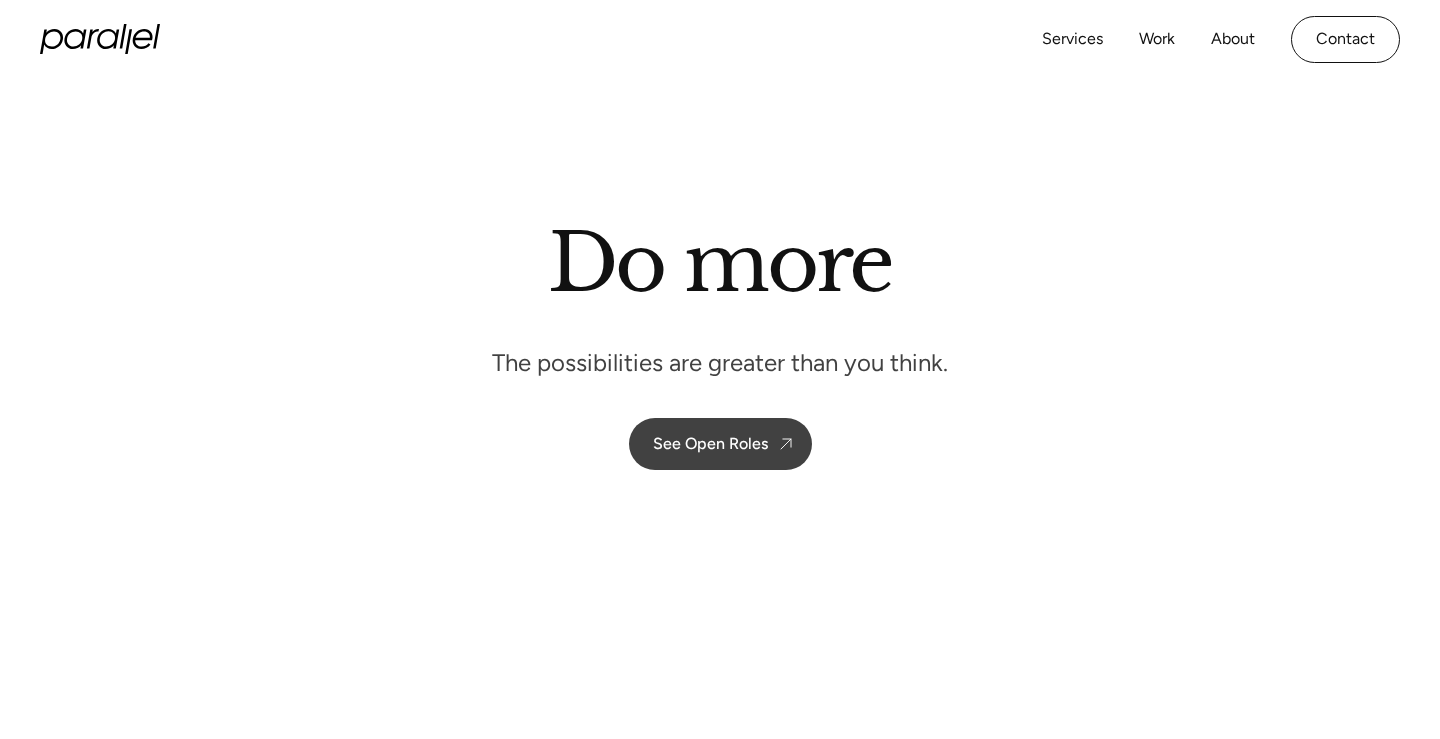scroll, scrollTop: 0, scrollLeft: 0, axis: both 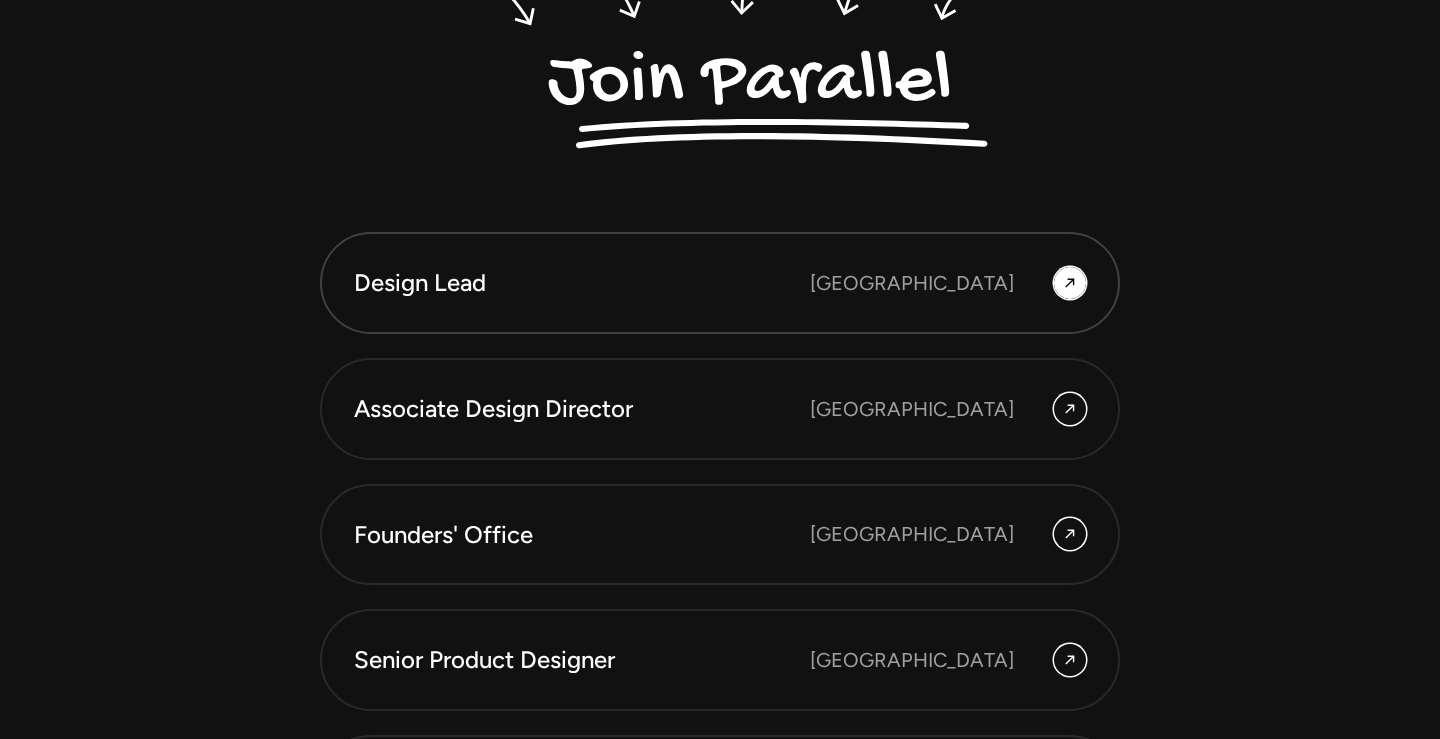 click on "Design Lead" at bounding box center (582, 283) 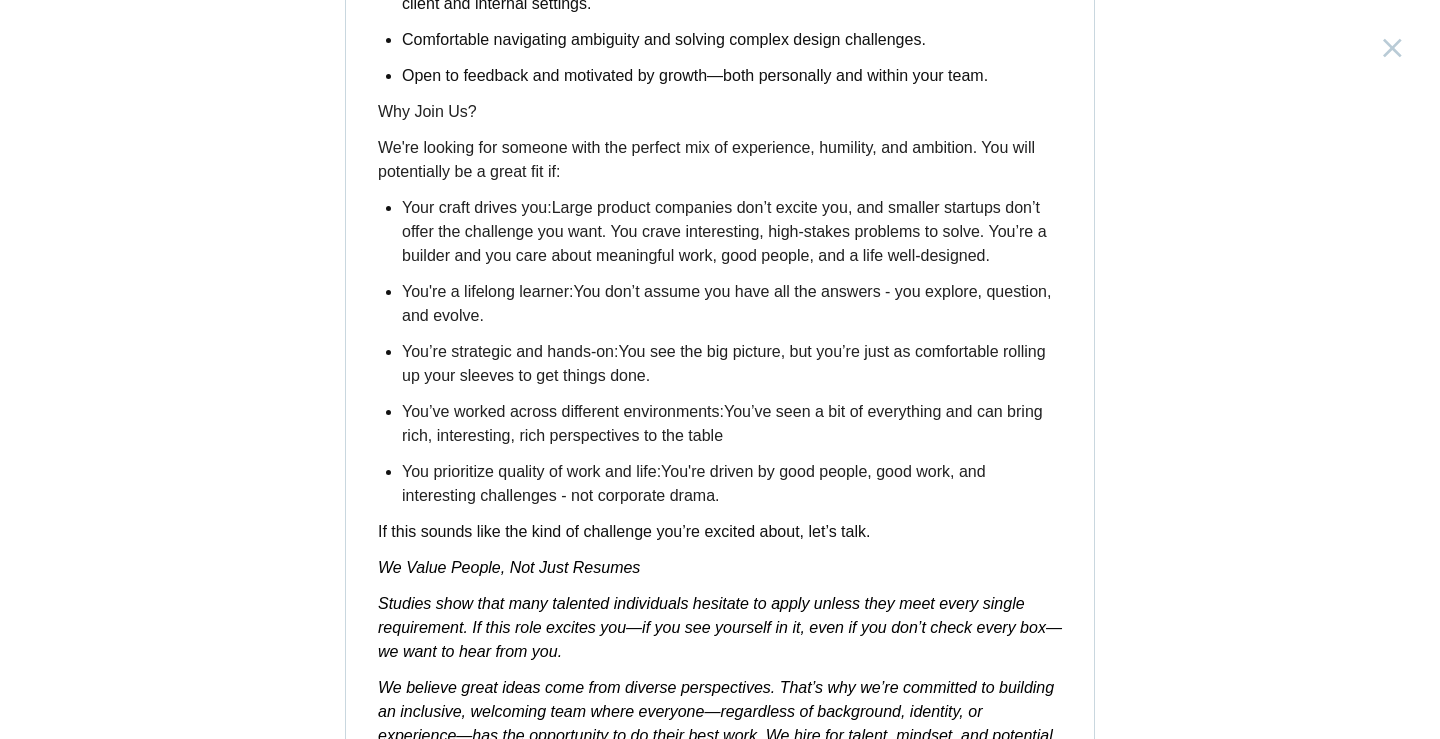 scroll, scrollTop: 3231, scrollLeft: 0, axis: vertical 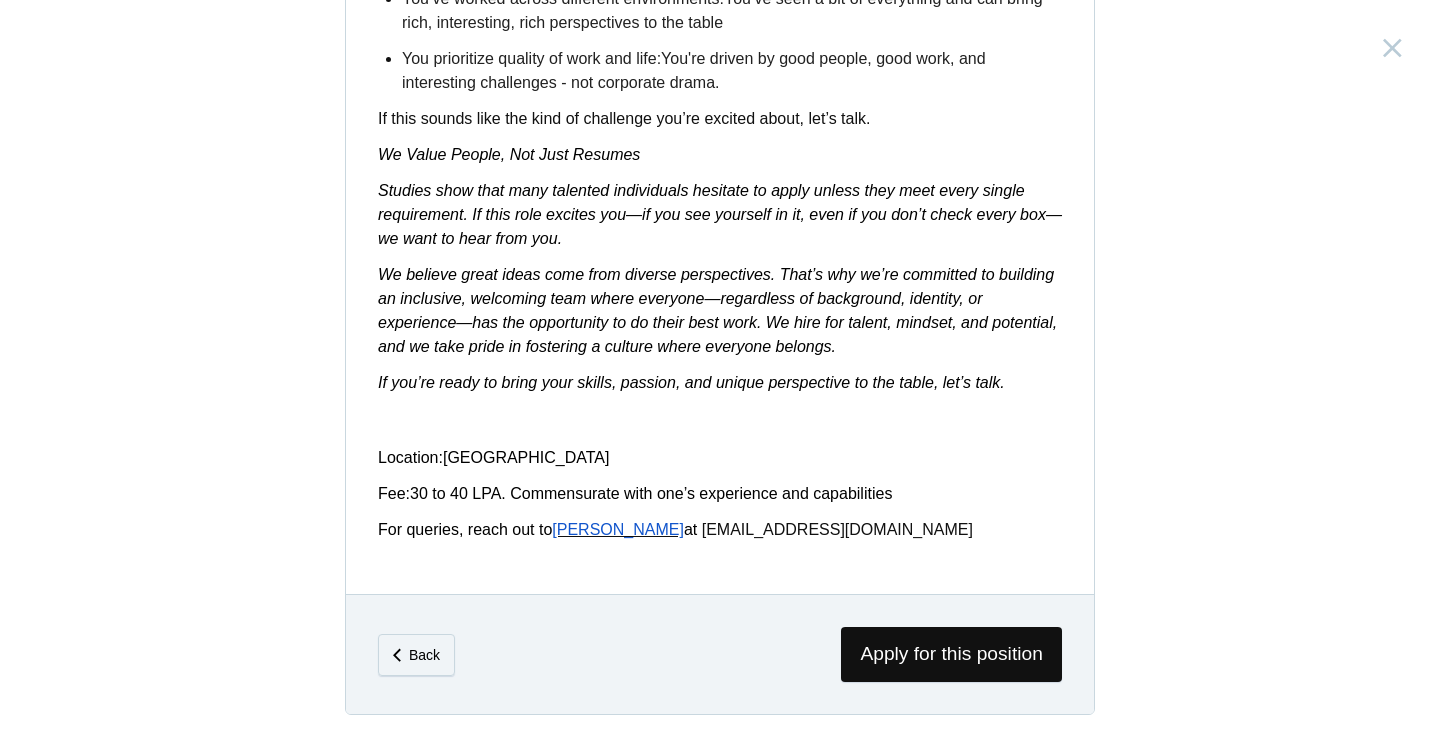 click on "[EMAIL_ADDRESS][DOMAIN_NAME]" at bounding box center [837, 529] 